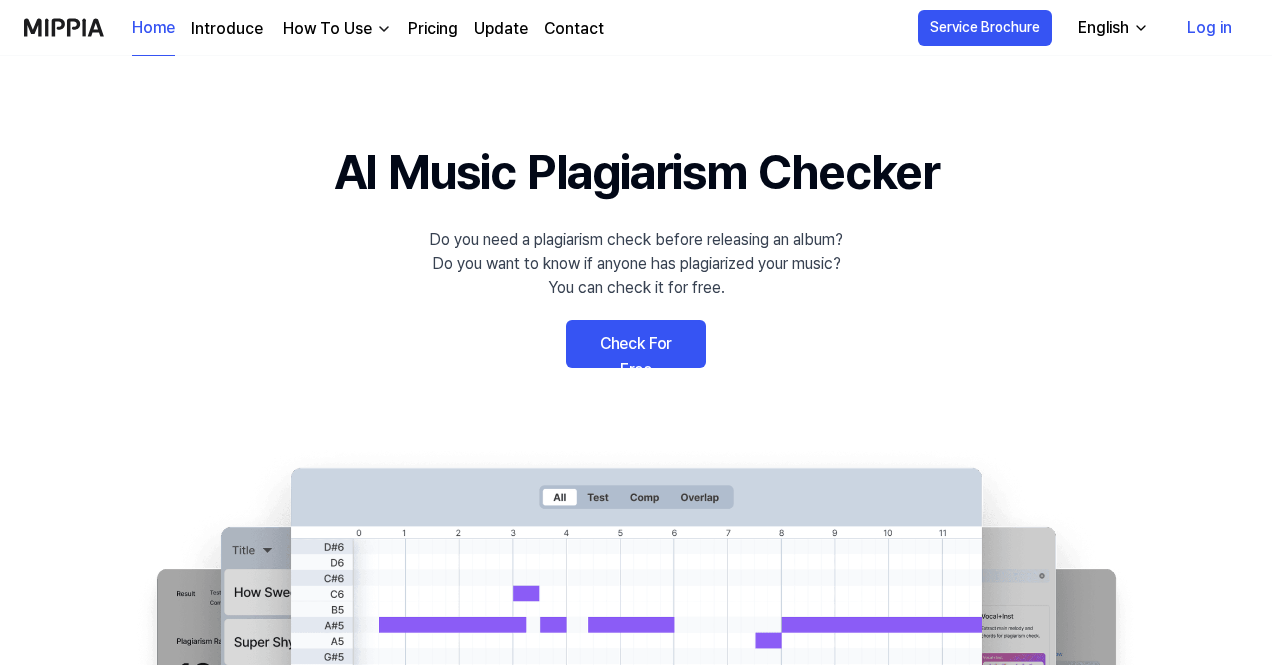 scroll, scrollTop: 0, scrollLeft: 0, axis: both 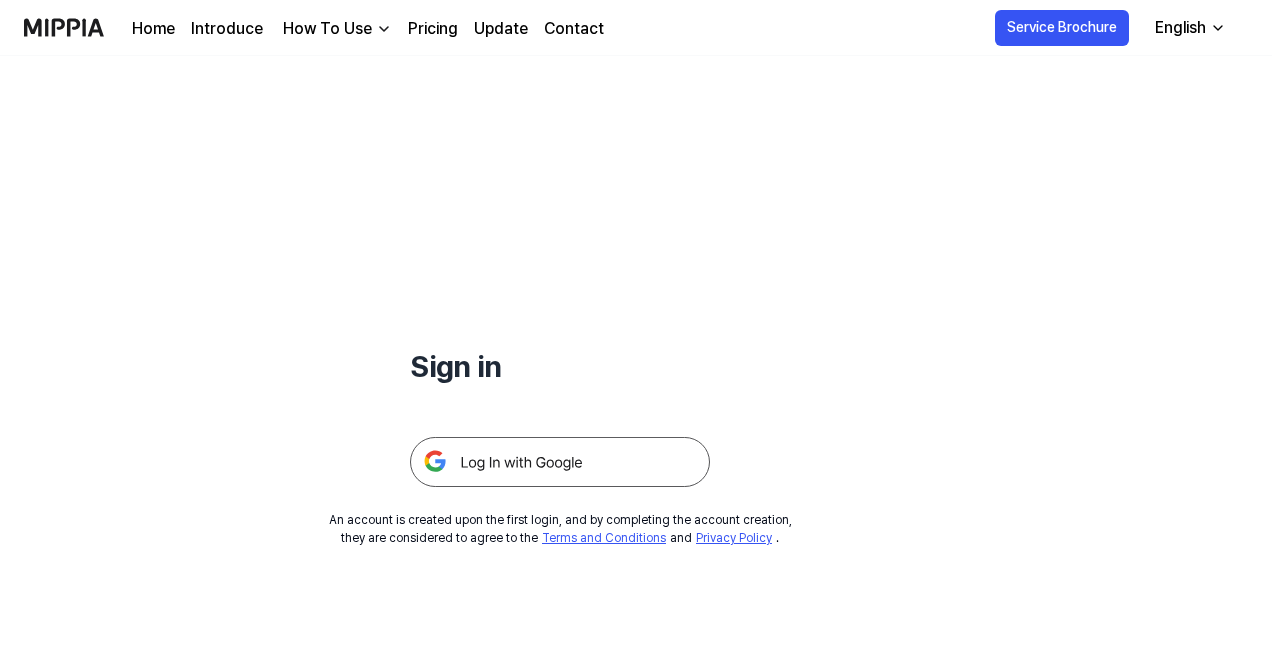 click at bounding box center [560, 462] 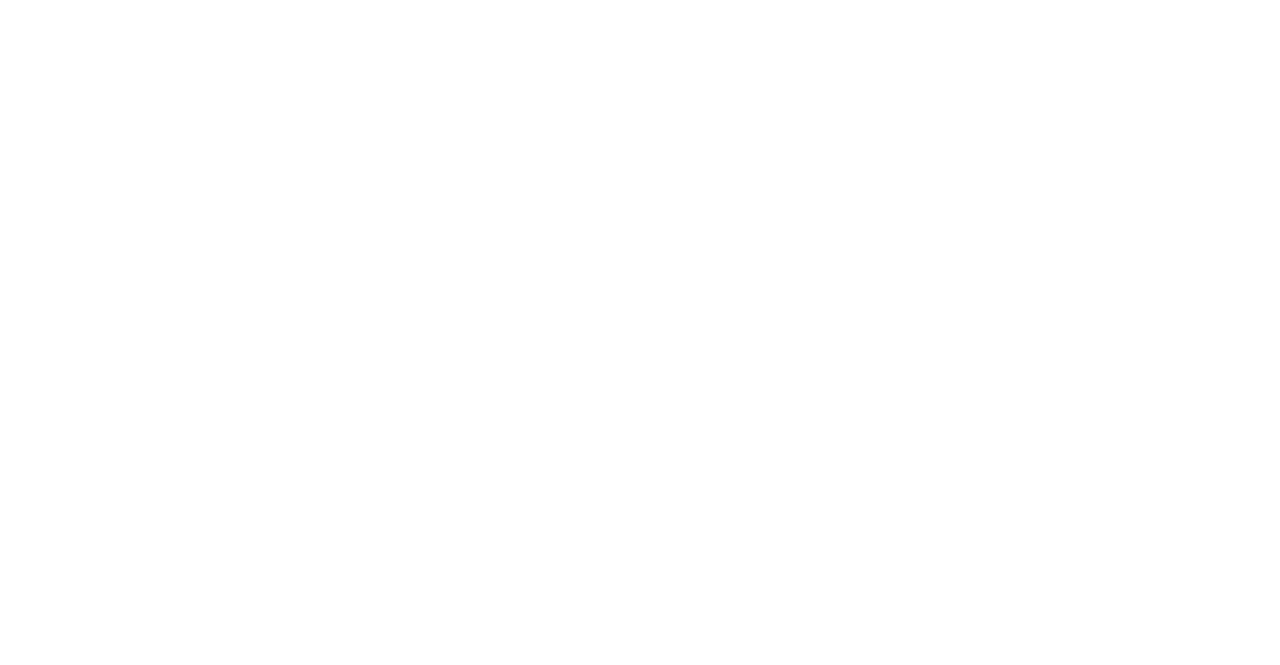 scroll, scrollTop: 0, scrollLeft: 0, axis: both 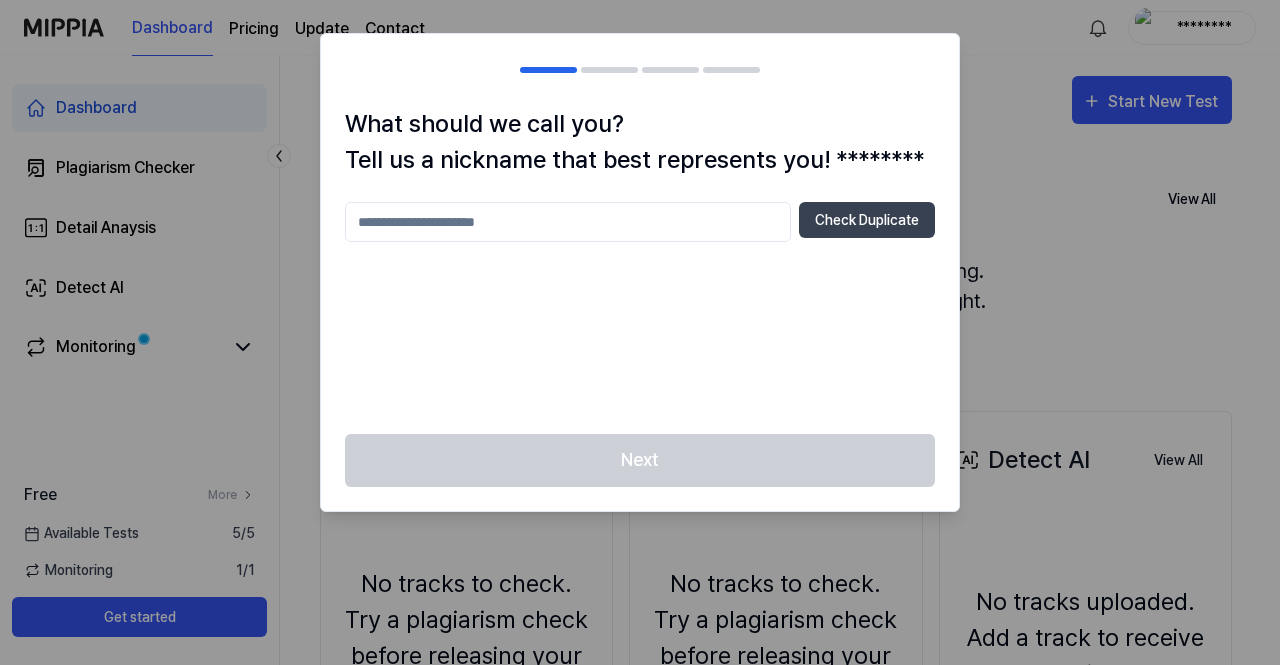 click at bounding box center (568, 222) 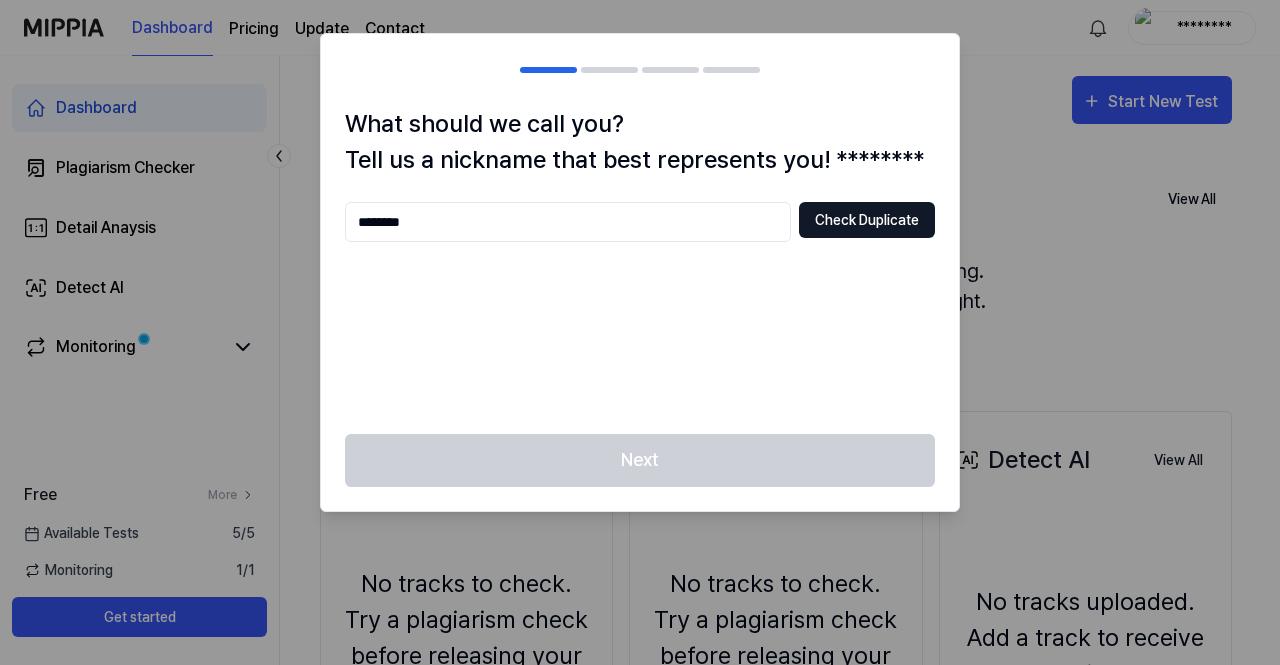 type on "********" 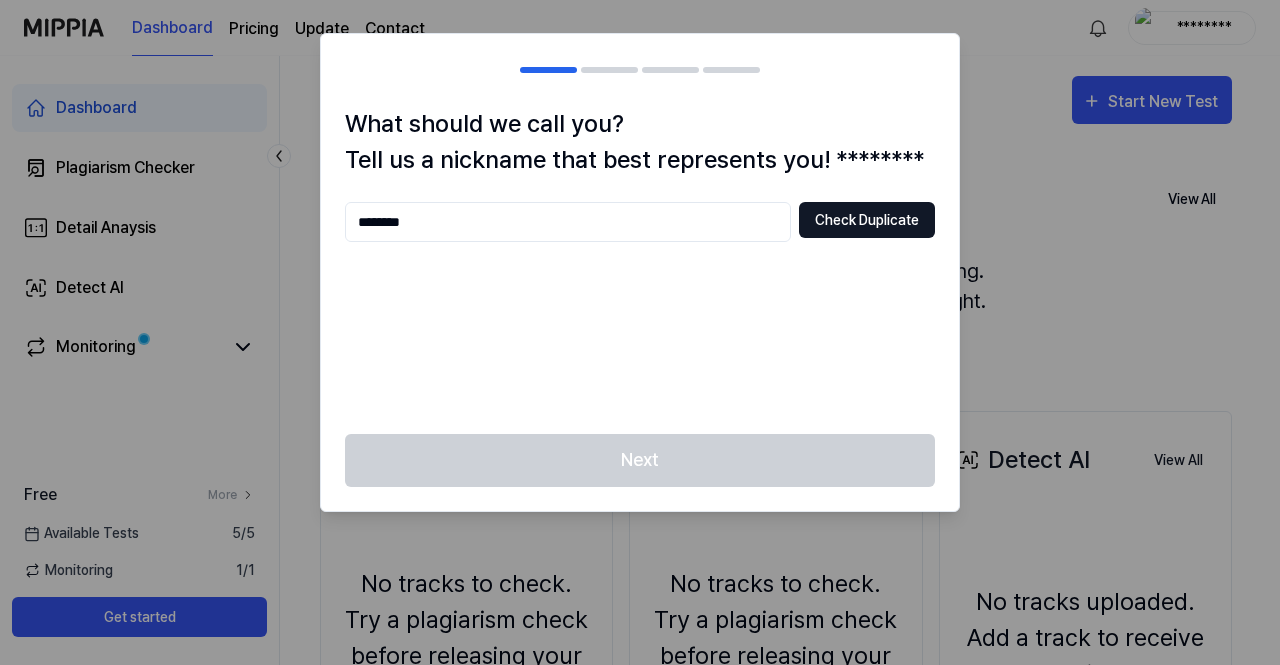 click on "Check Duplicate" at bounding box center (867, 220) 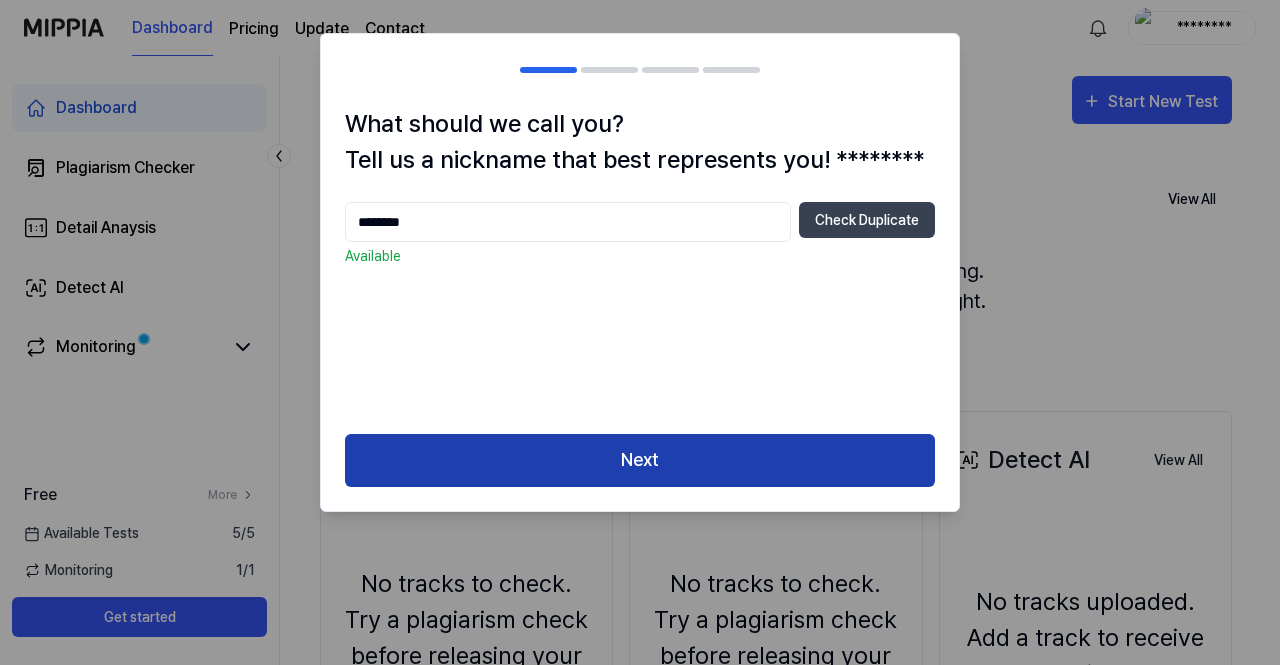 click on "Next" at bounding box center [640, 460] 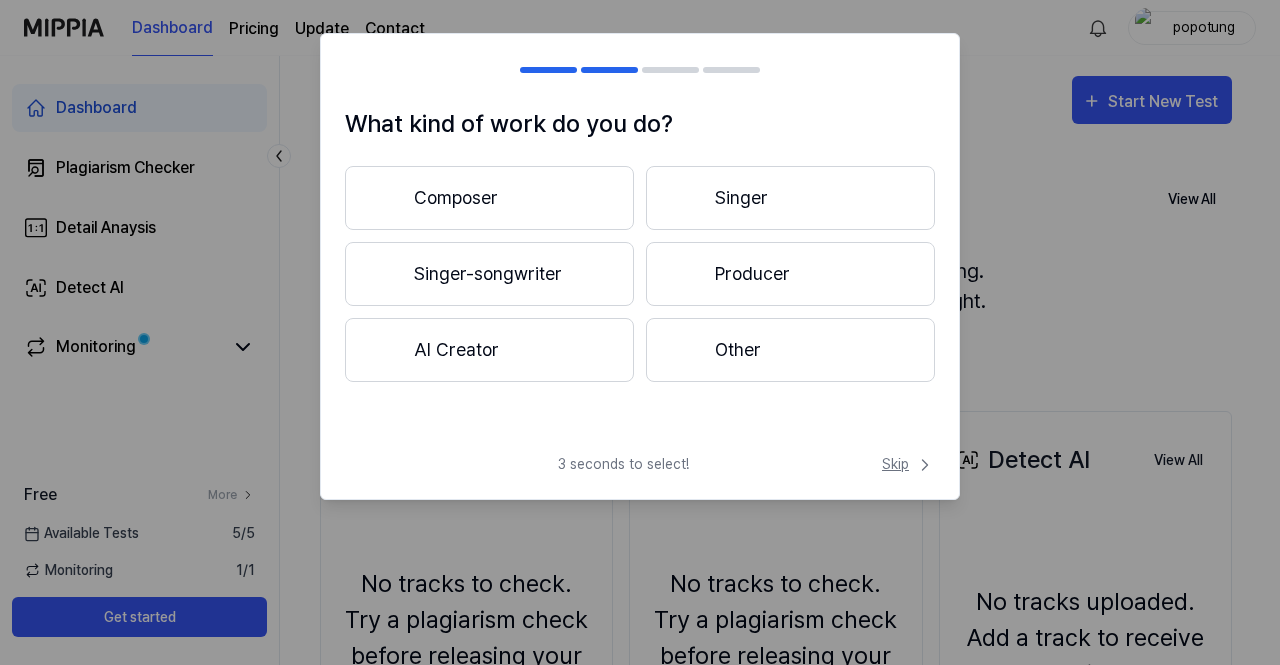 click on "Skip" at bounding box center [908, 464] 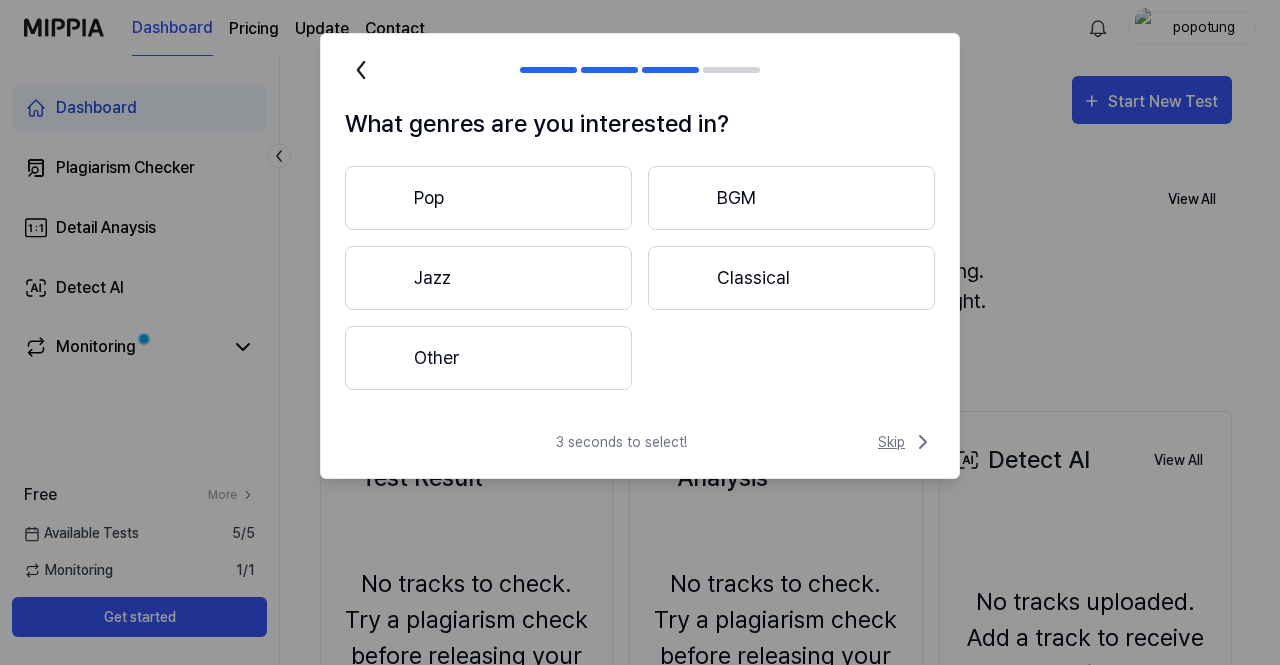 click on "Skip" at bounding box center [906, 442] 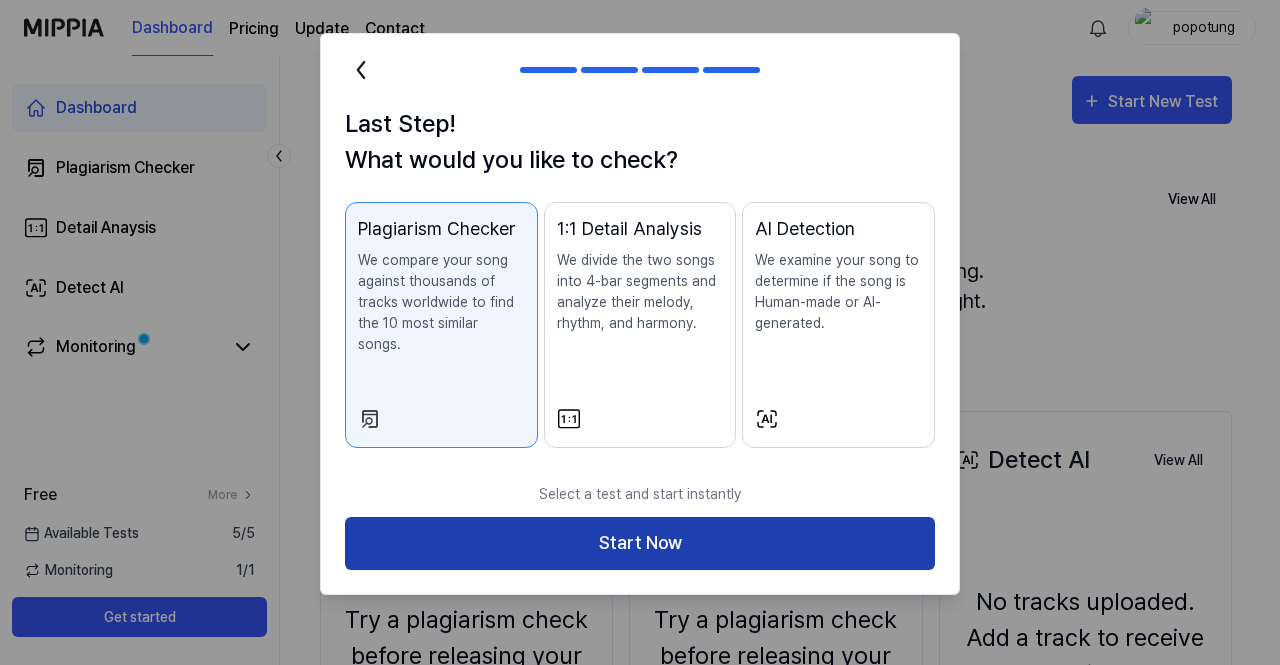 click on "Start Now" at bounding box center [640, 543] 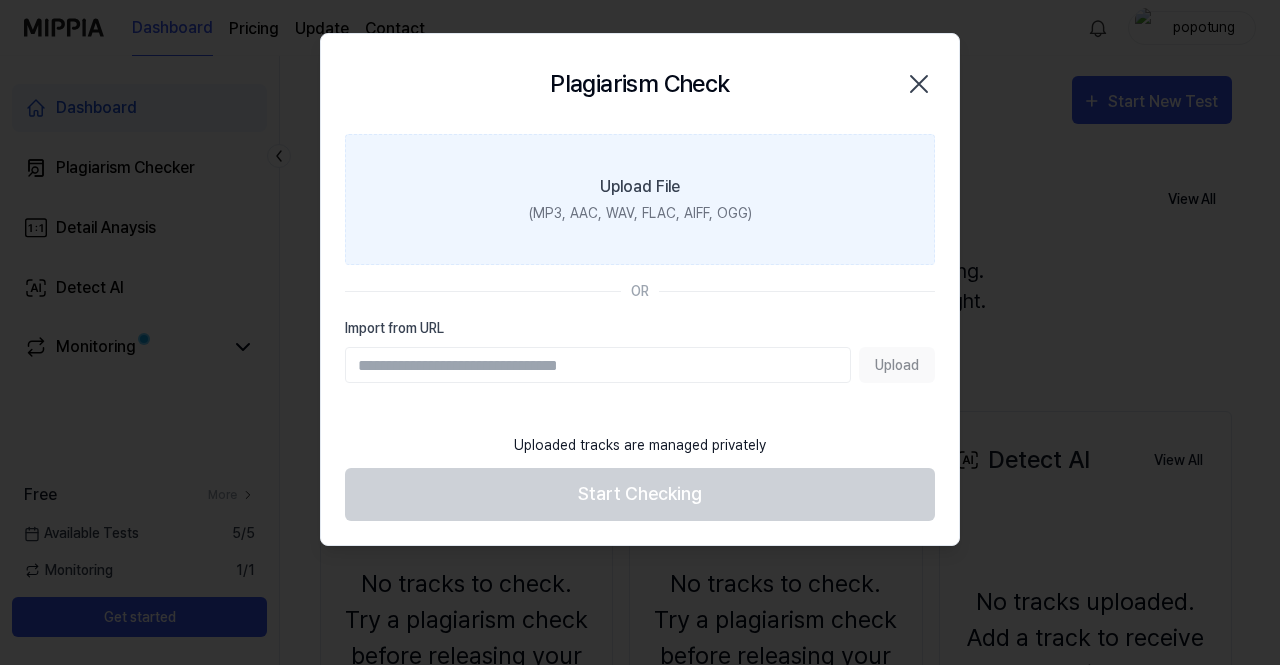 click on "(MP3, AAC, WAV, FLAC, AIFF, OGG)" at bounding box center (640, 213) 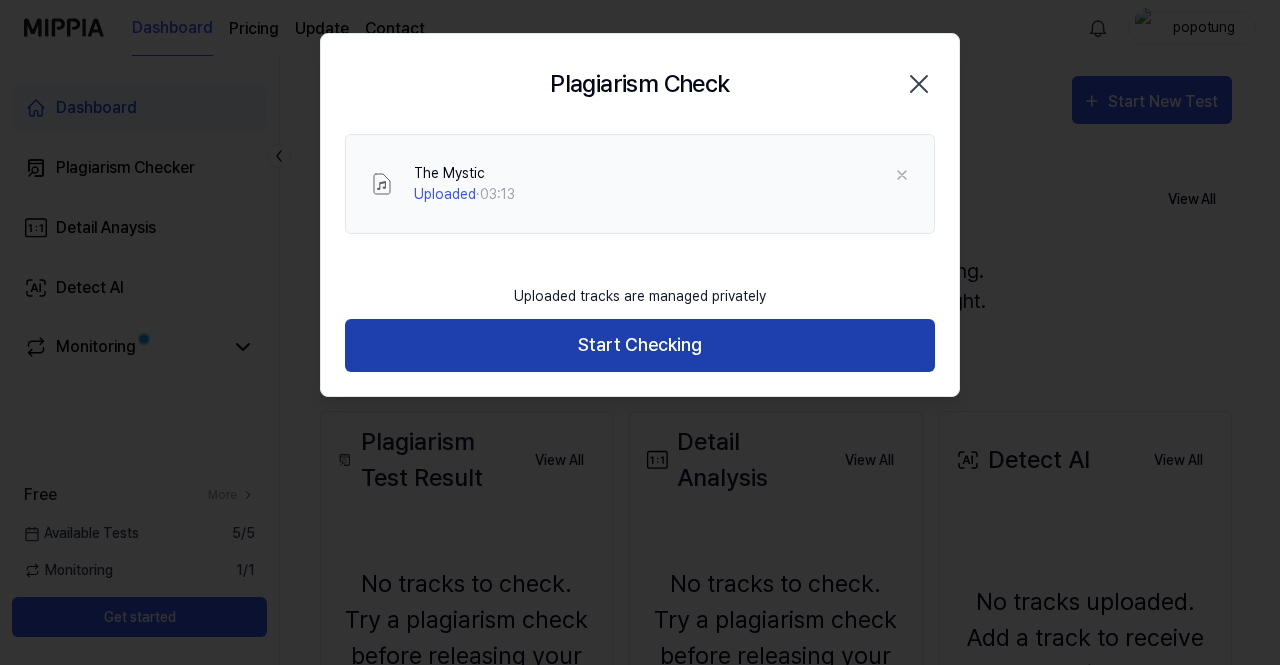 click on "Start Checking" at bounding box center (640, 345) 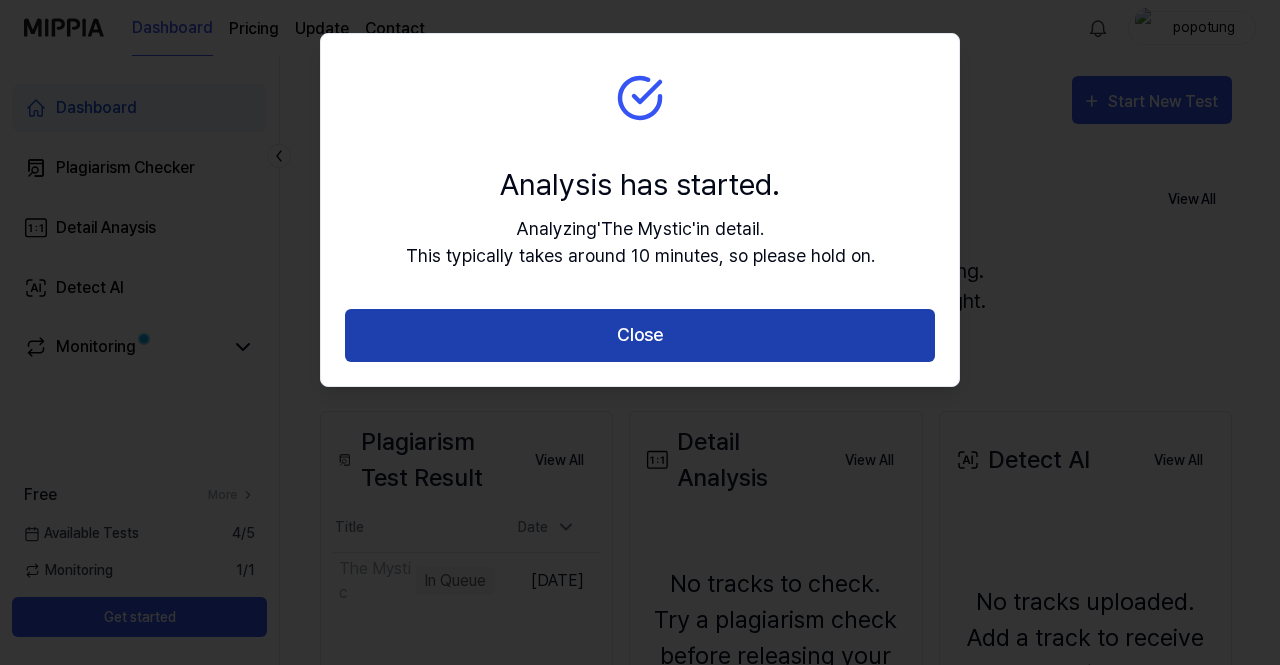click on "Close" at bounding box center [640, 335] 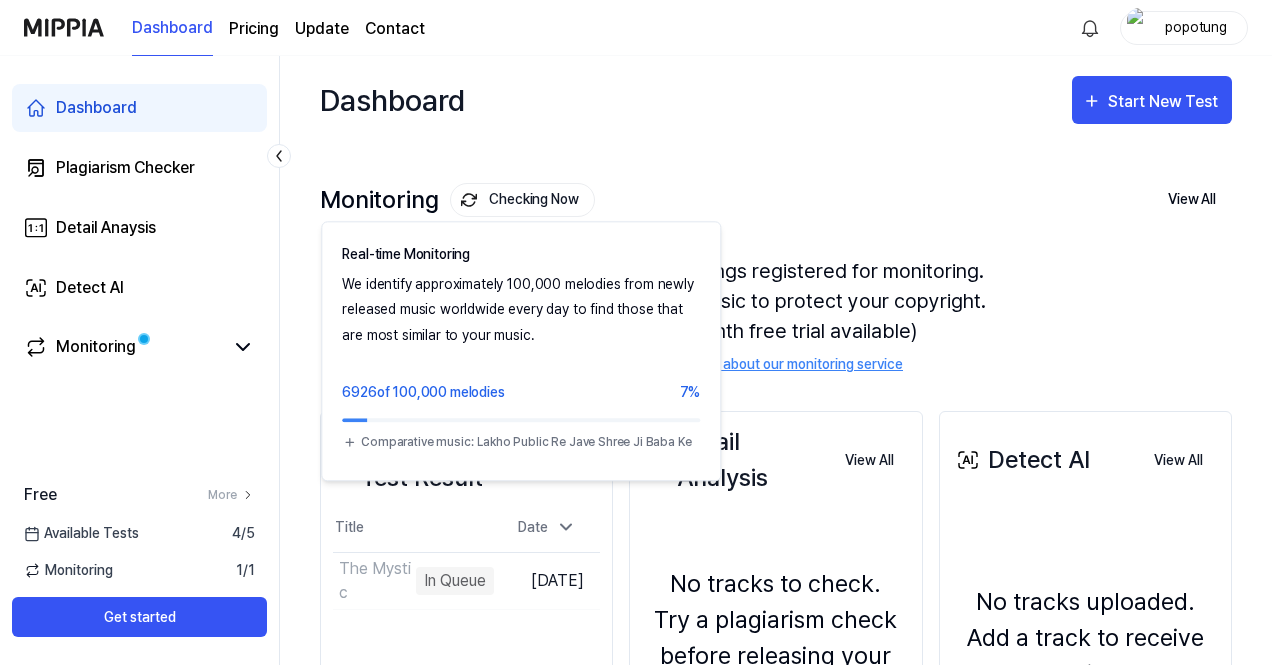 click on "Checking Now" at bounding box center (522, 200) 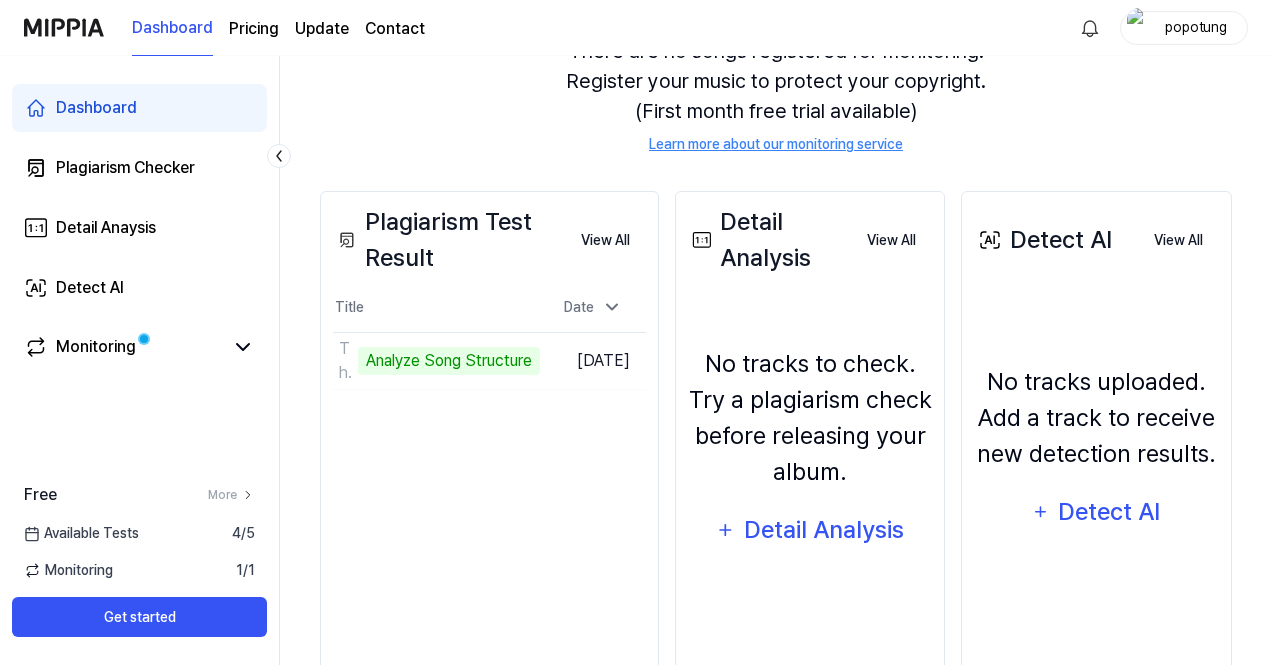 scroll, scrollTop: 0, scrollLeft: 0, axis: both 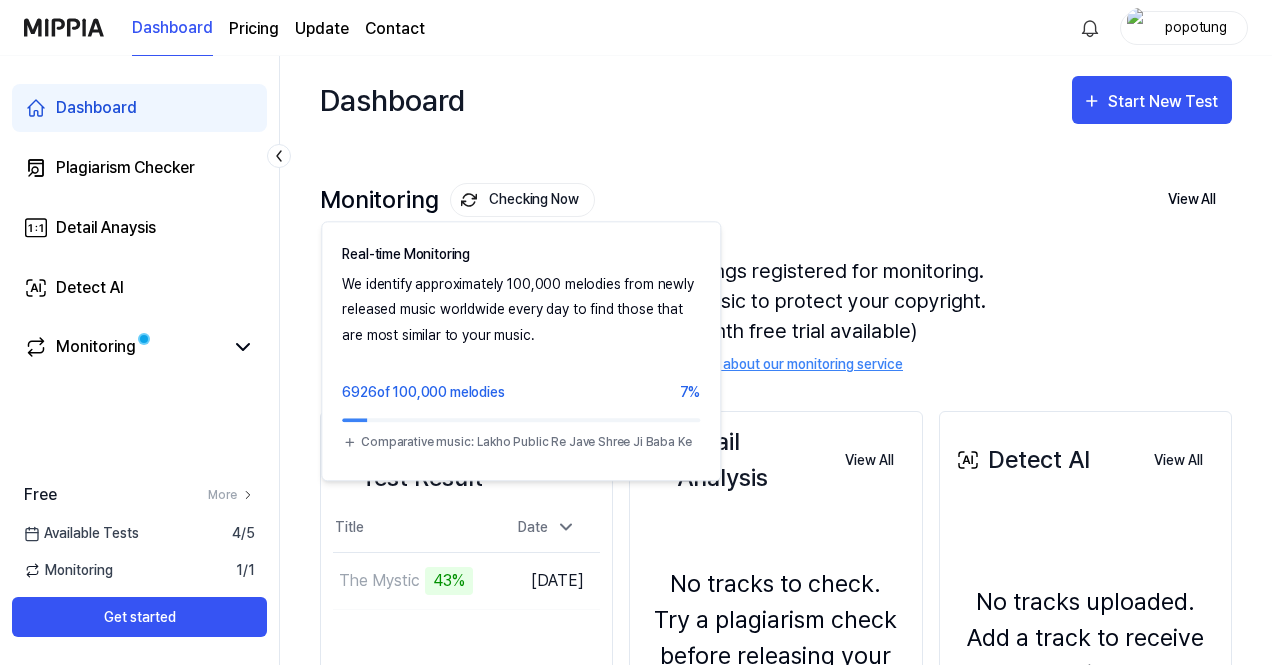 click on "Checking Now" at bounding box center [522, 200] 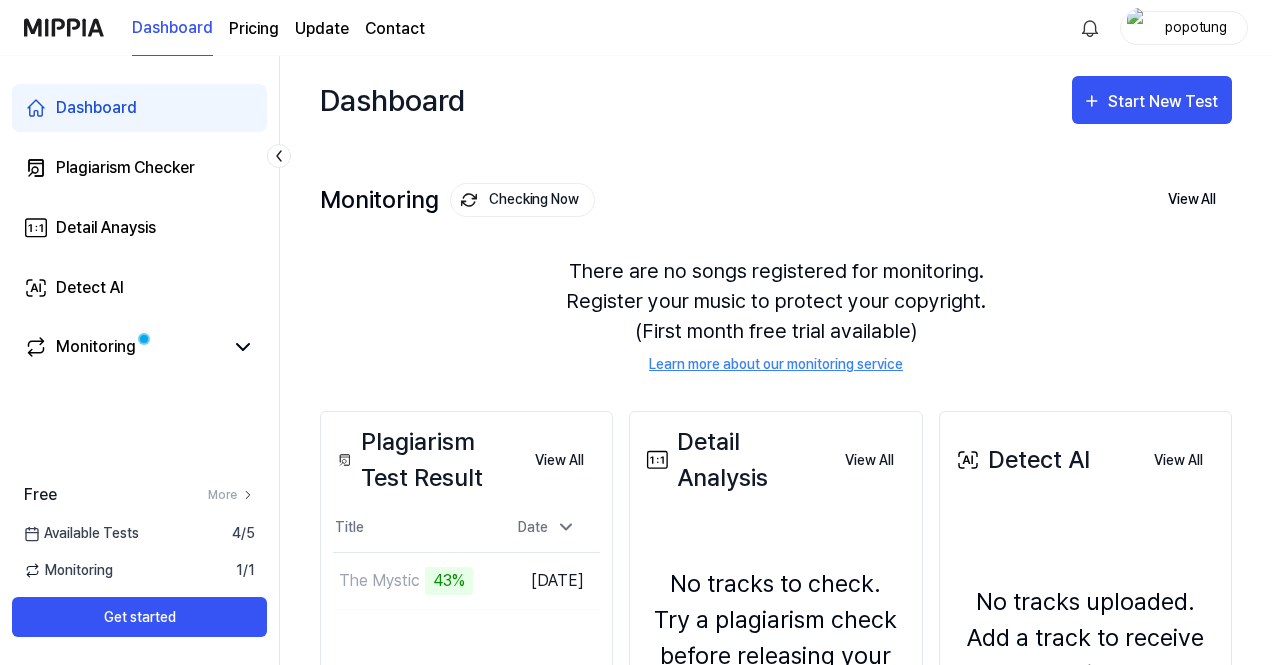 click on "Checking Now" at bounding box center [522, 200] 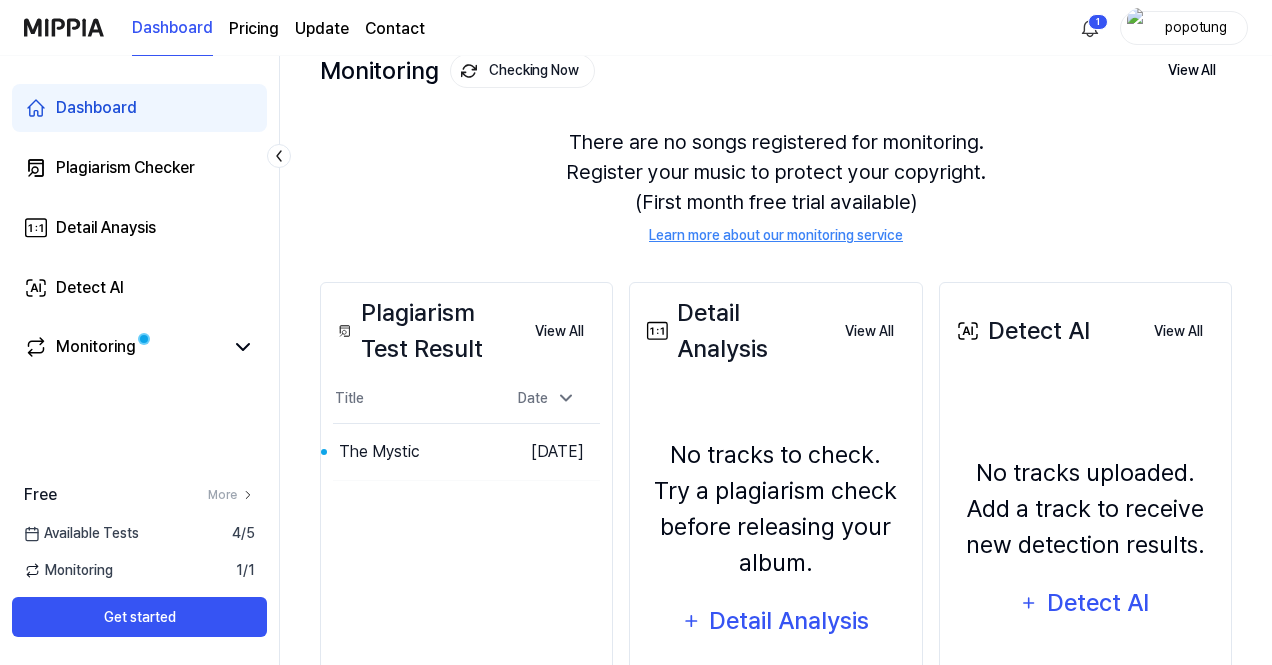 scroll, scrollTop: 200, scrollLeft: 0, axis: vertical 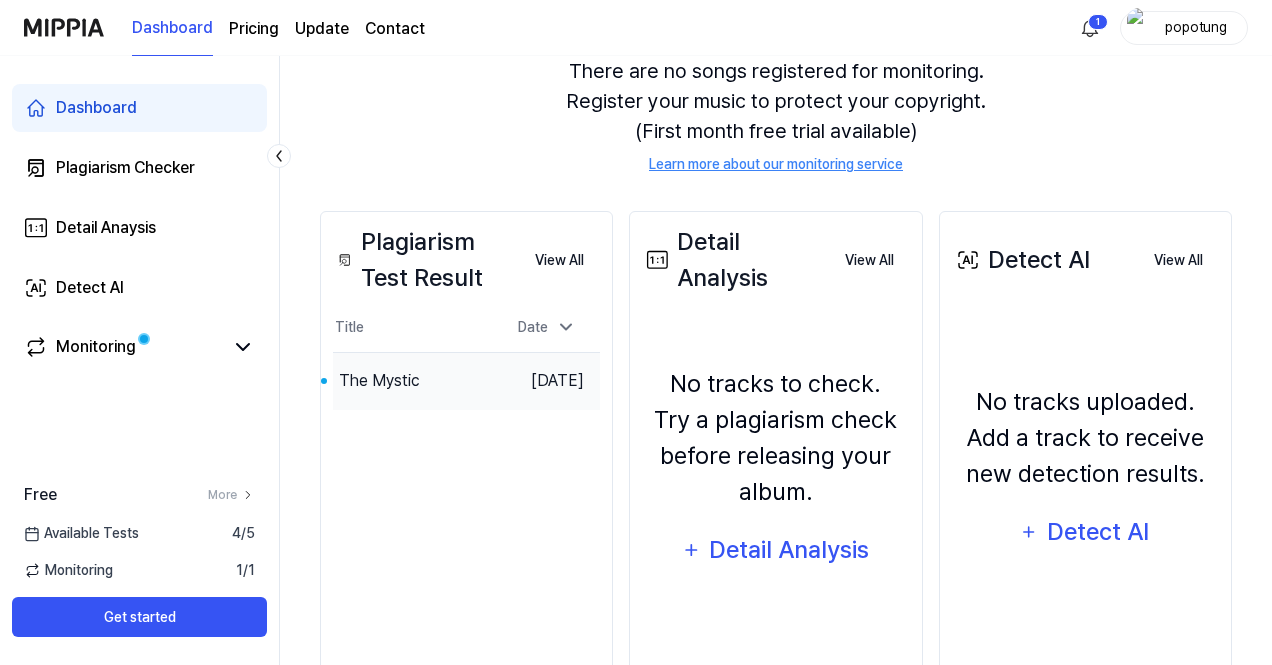 click on "The Mystic" at bounding box center (413, 381) 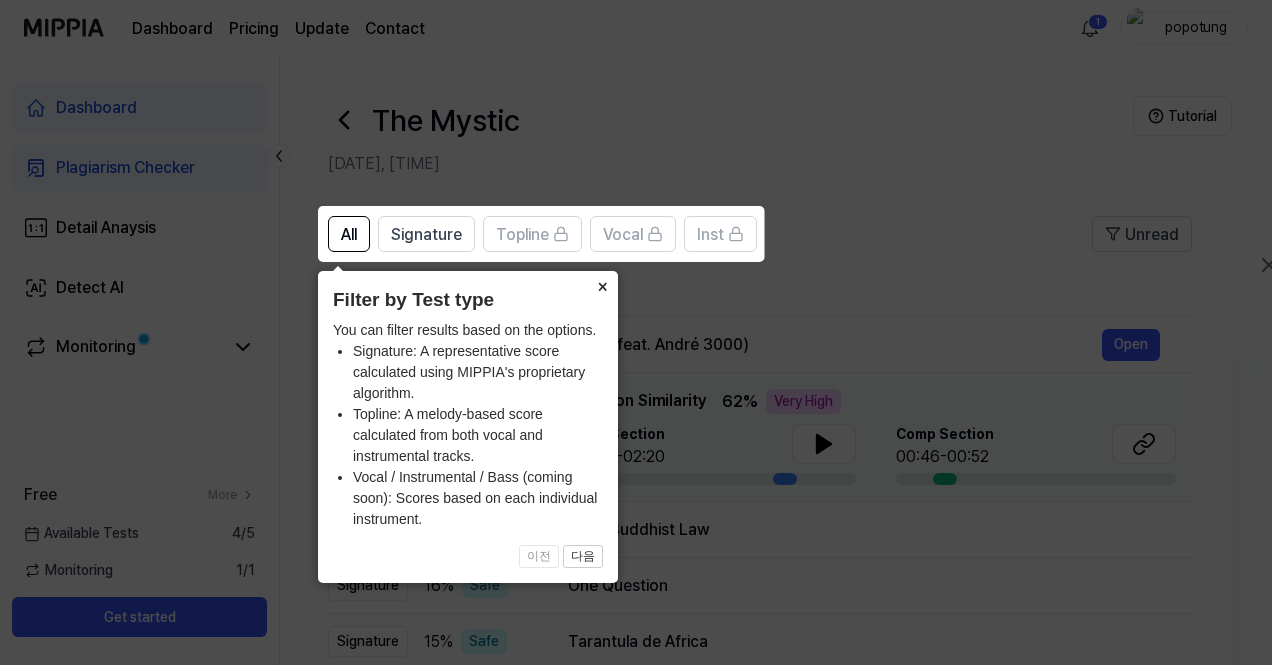 click on "×" at bounding box center [602, 285] 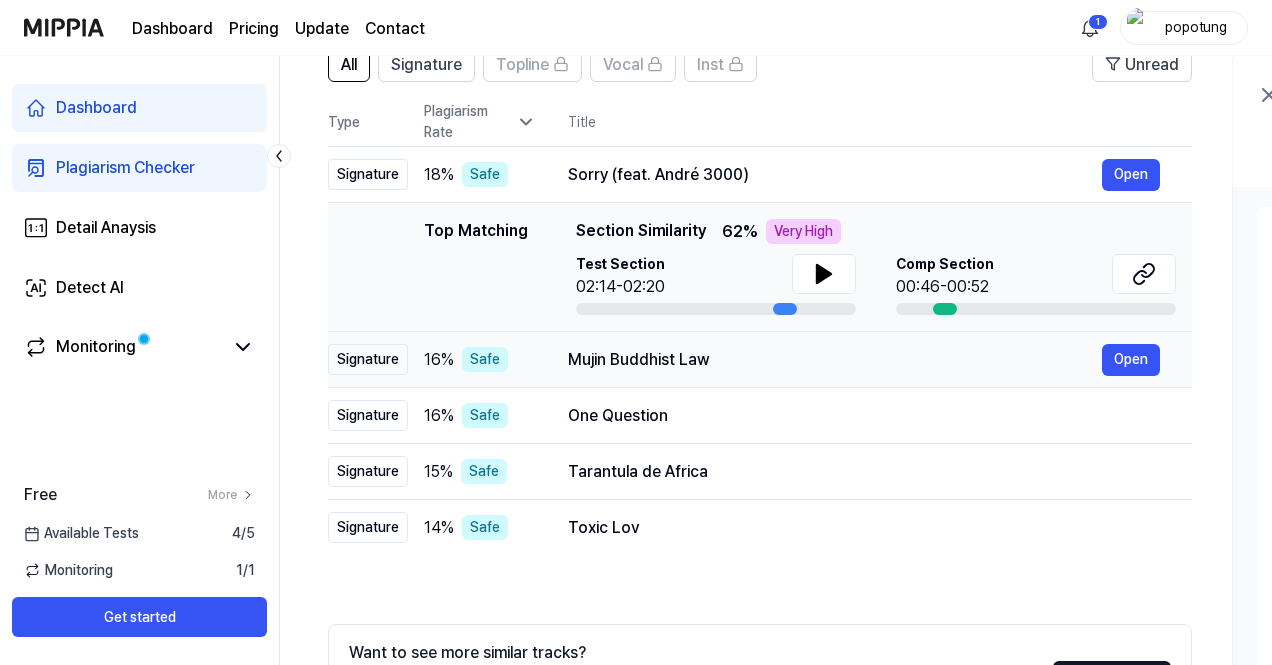 scroll, scrollTop: 200, scrollLeft: 0, axis: vertical 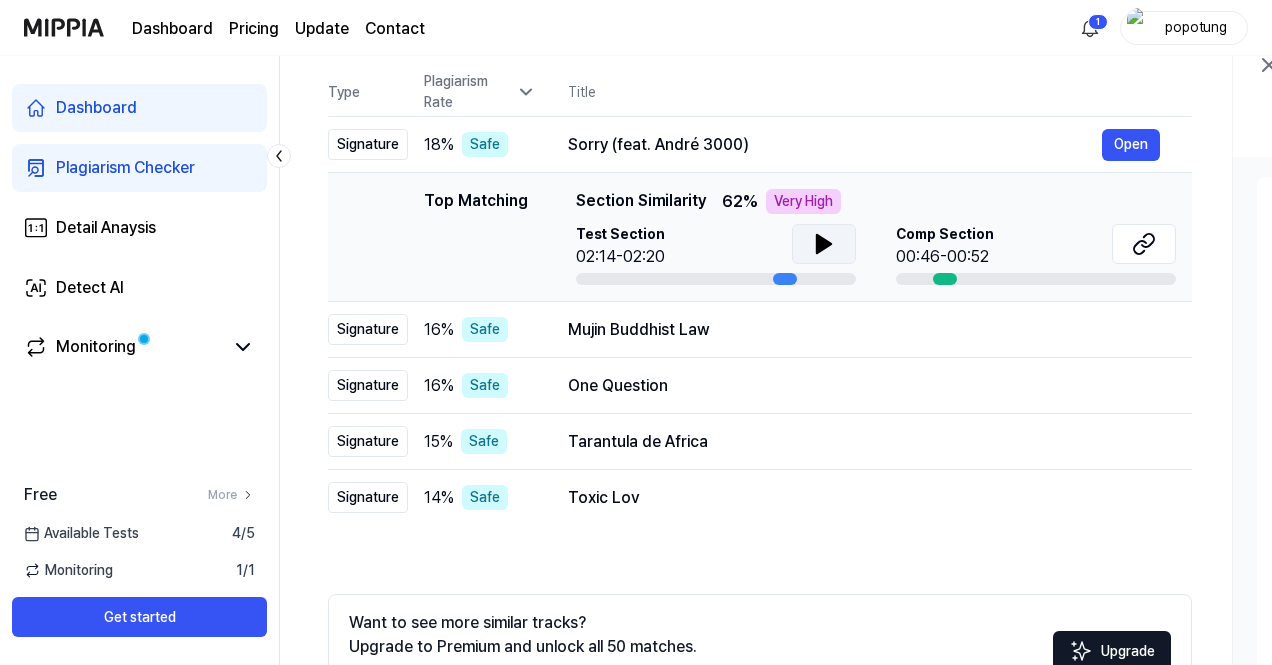 click 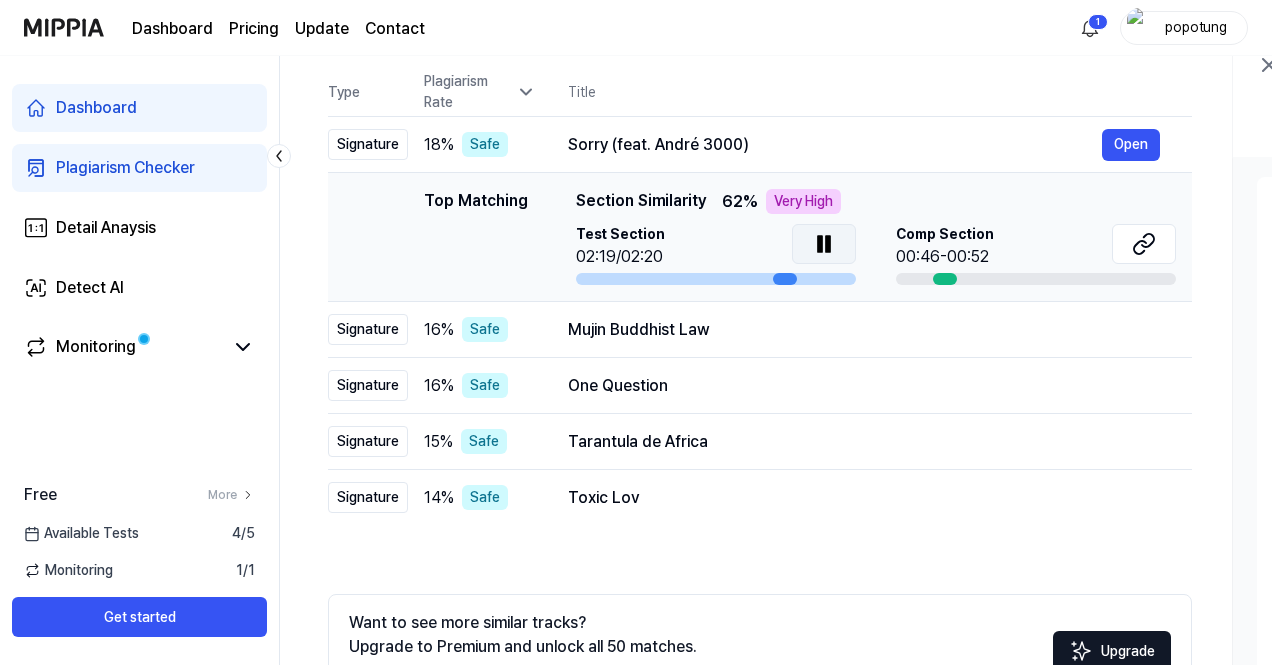 click 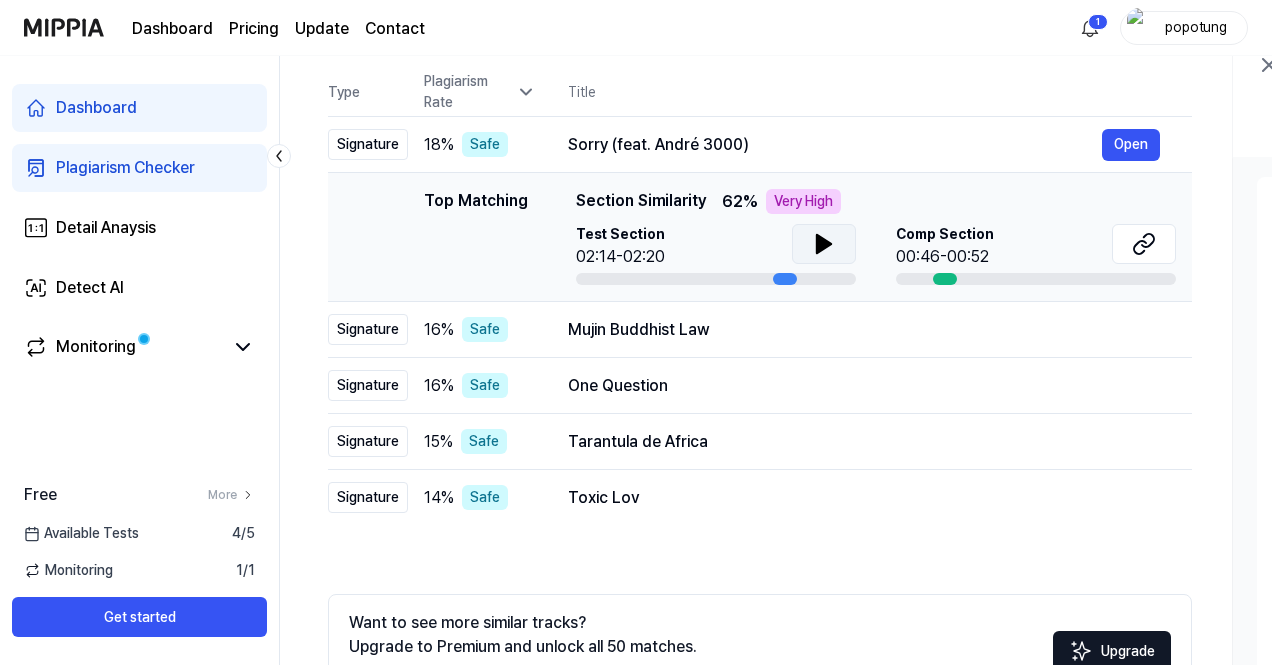 click on "Comp Section 00:46-00:52" at bounding box center (1036, 246) 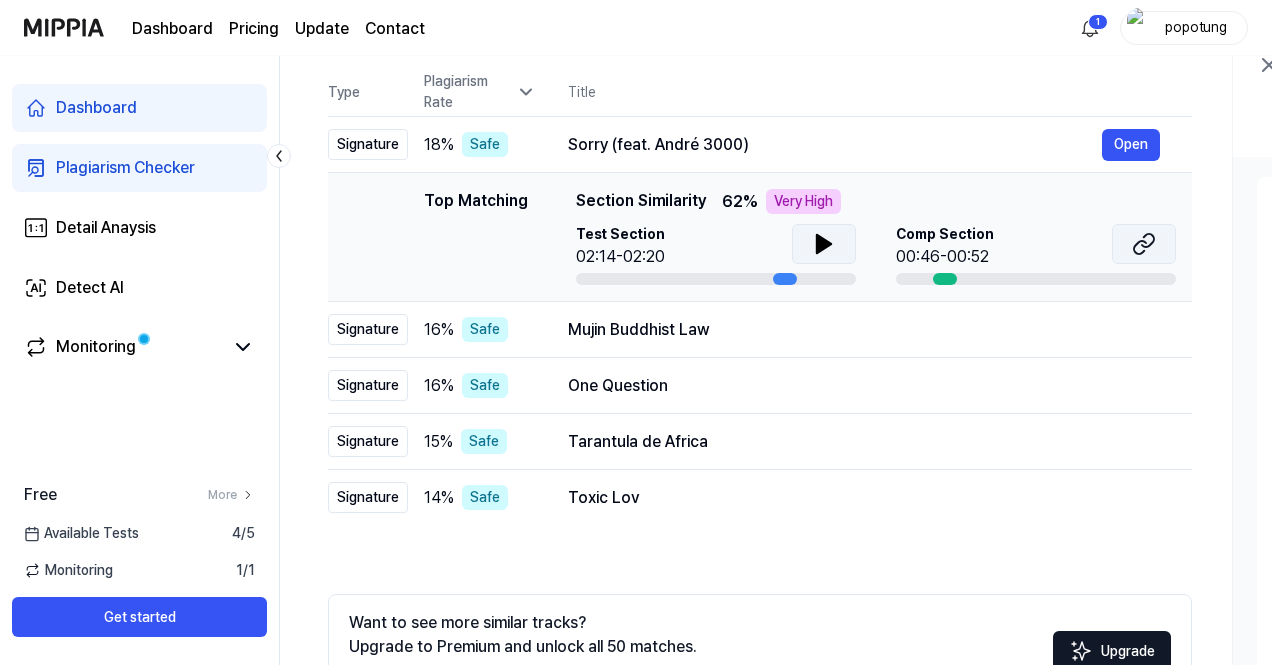 click 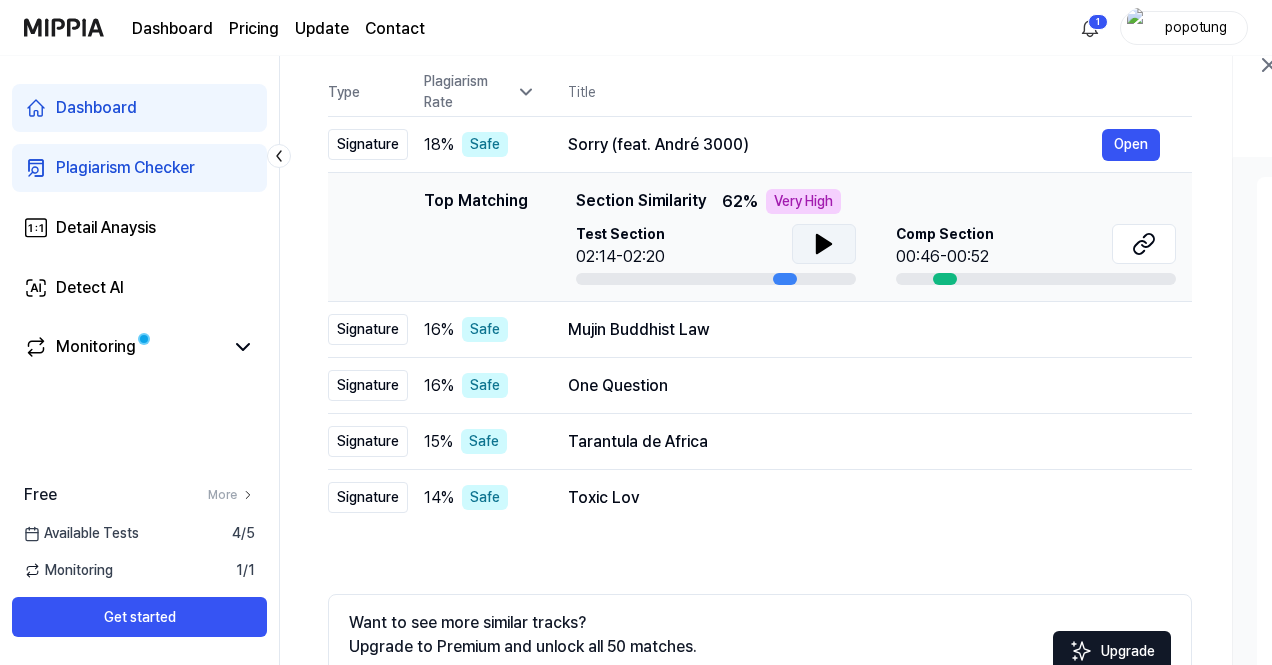 click 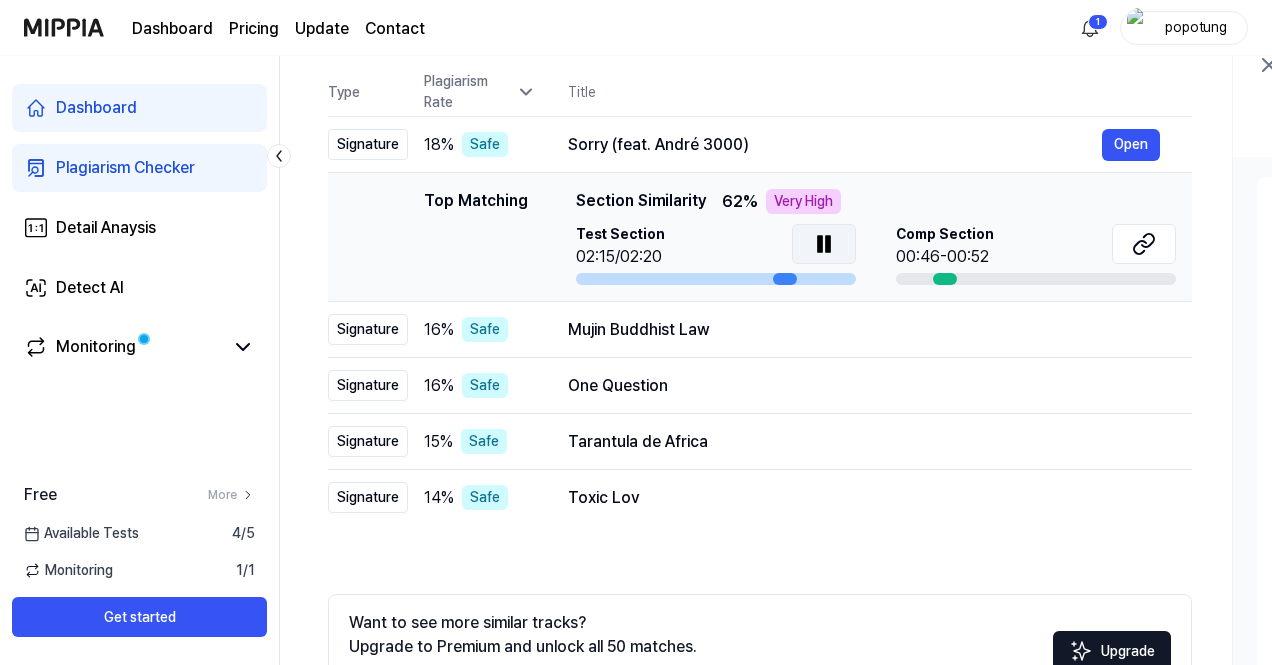 click 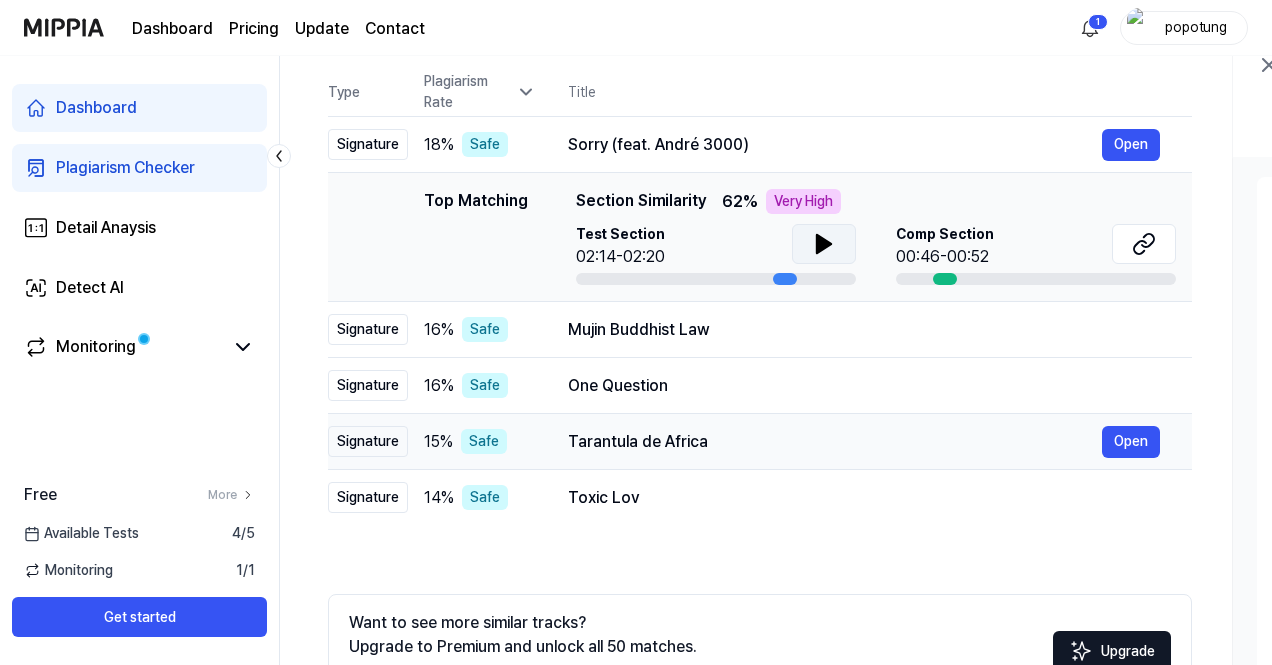 click on "Tarantula de Africa" at bounding box center (835, 442) 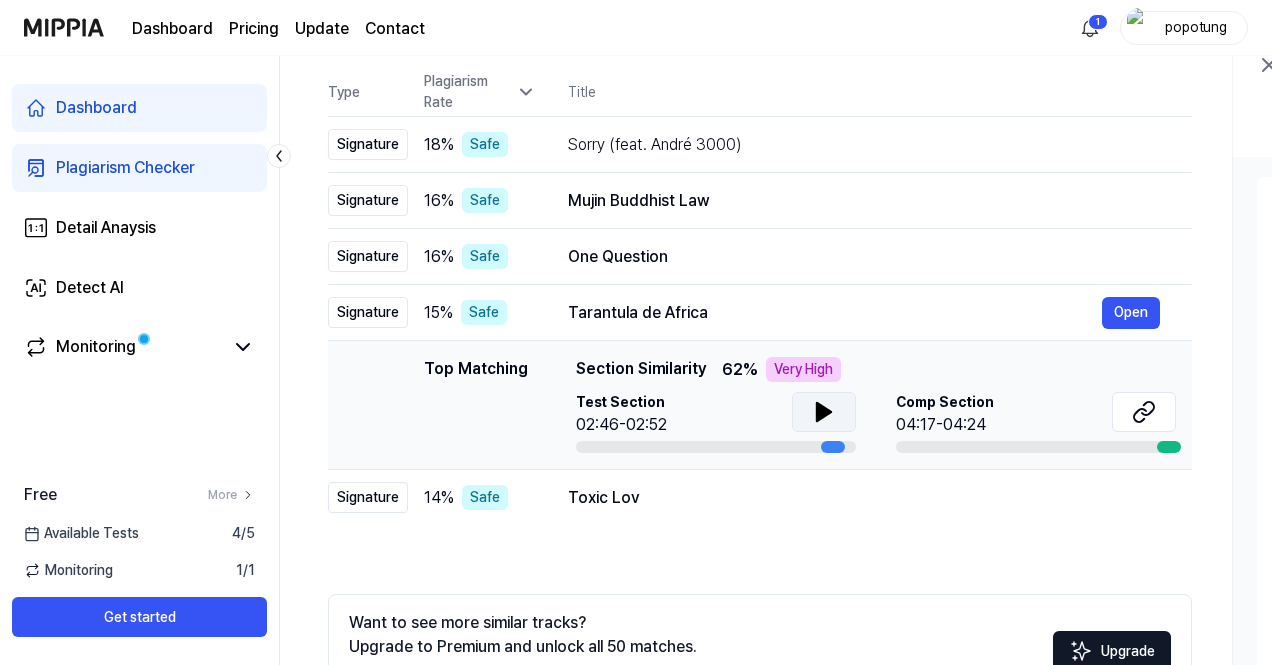 click 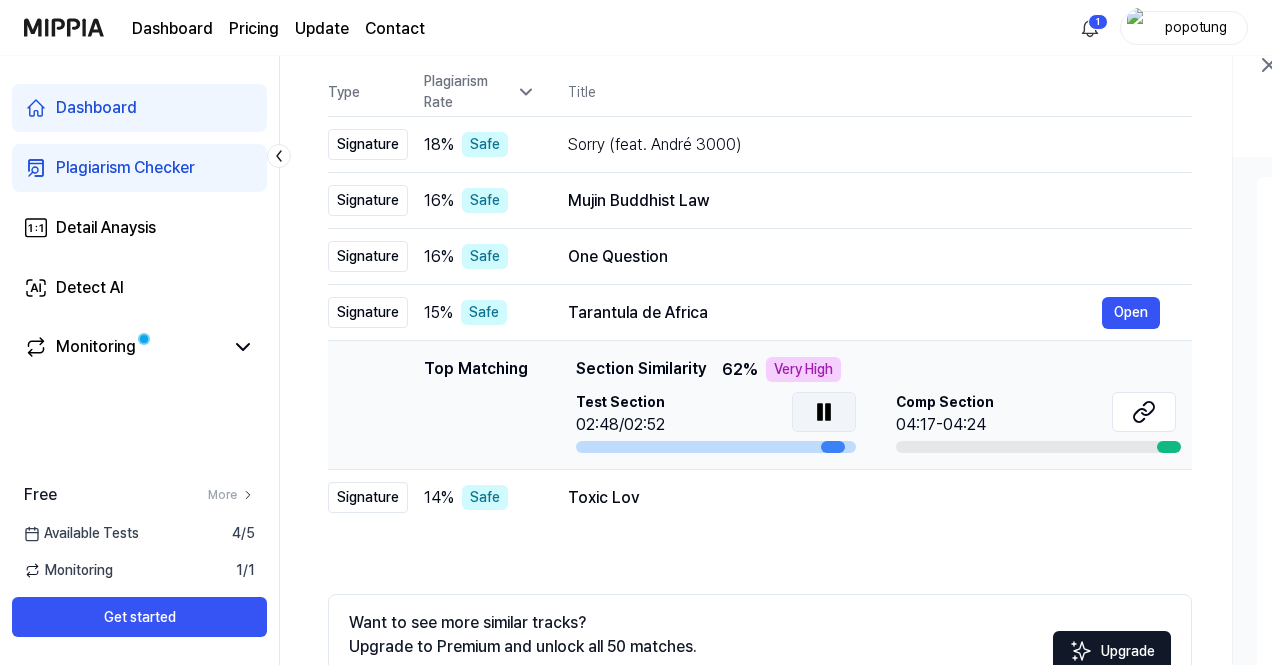 click 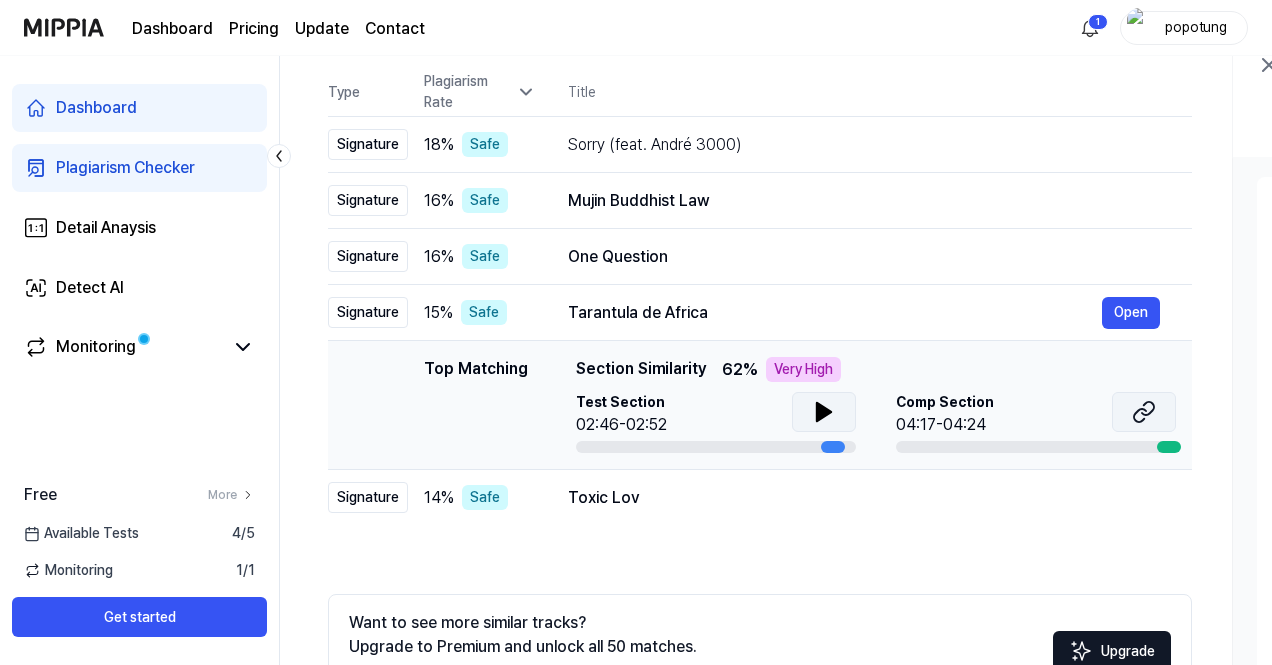 click at bounding box center (1144, 412) 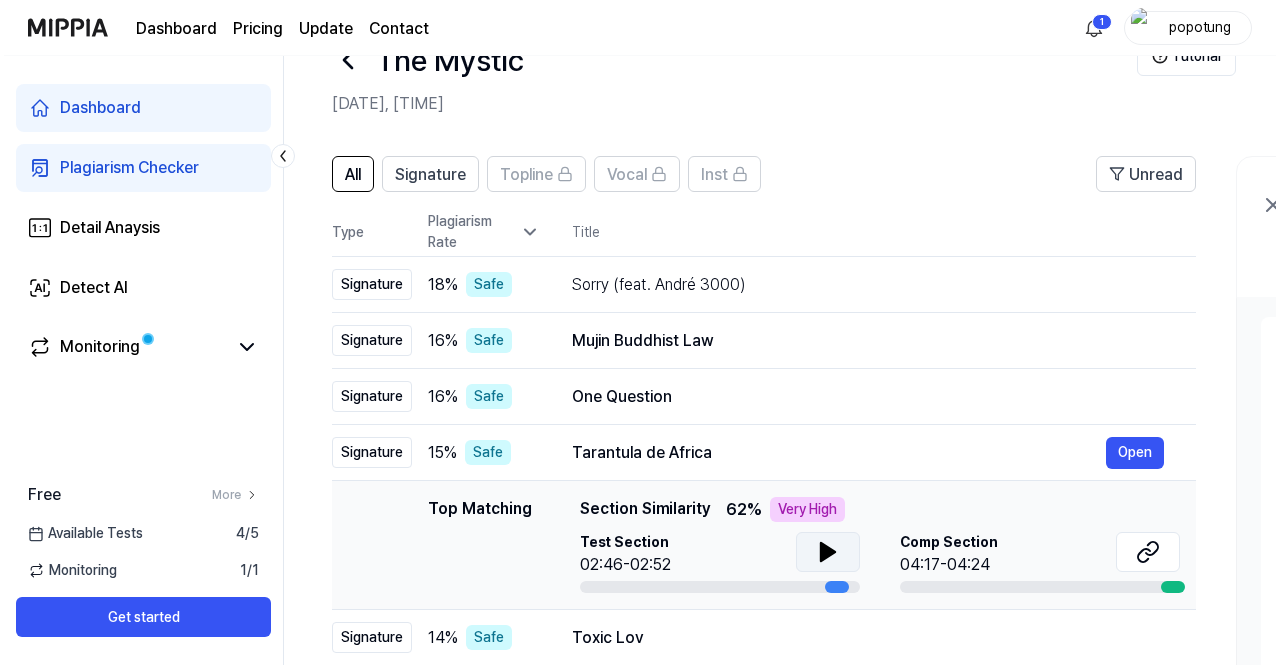 scroll, scrollTop: 0, scrollLeft: 0, axis: both 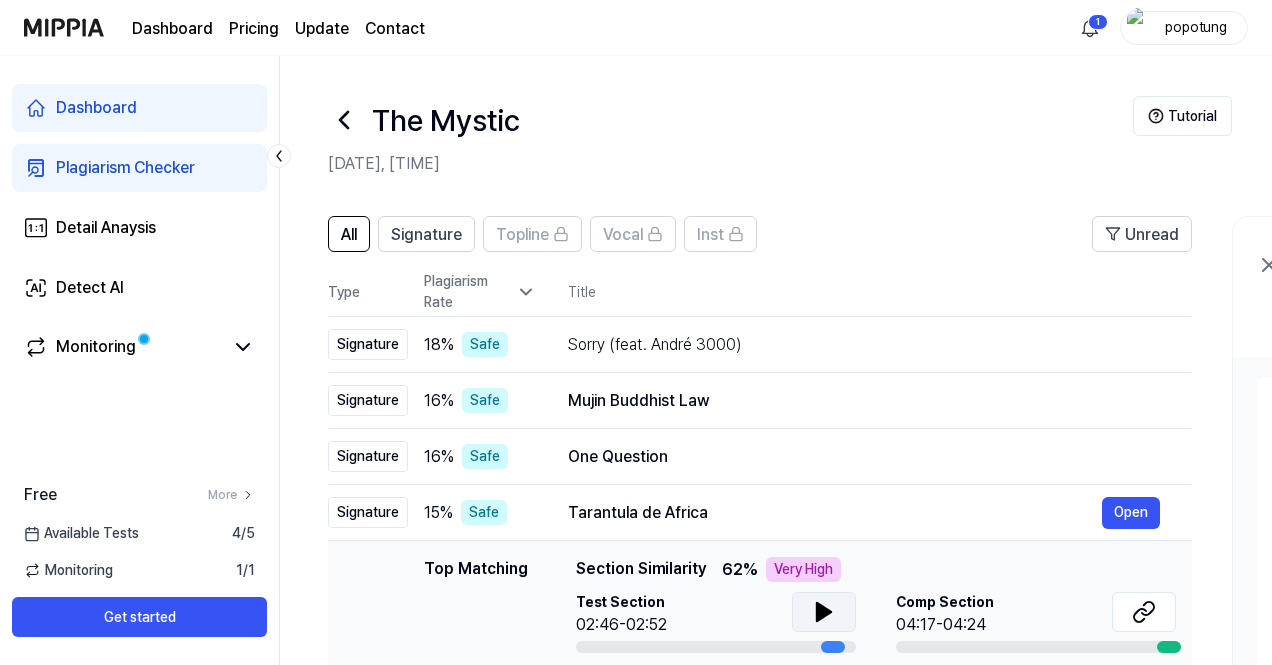 click 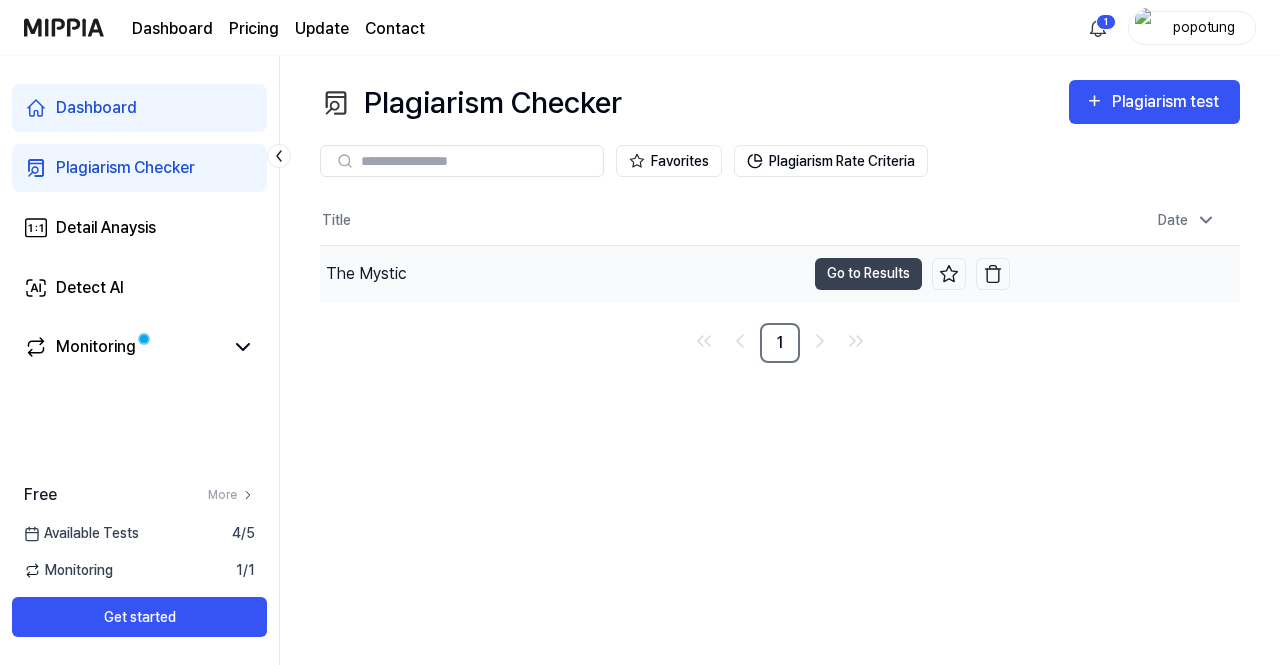 click on "The Mystic" at bounding box center [366, 274] 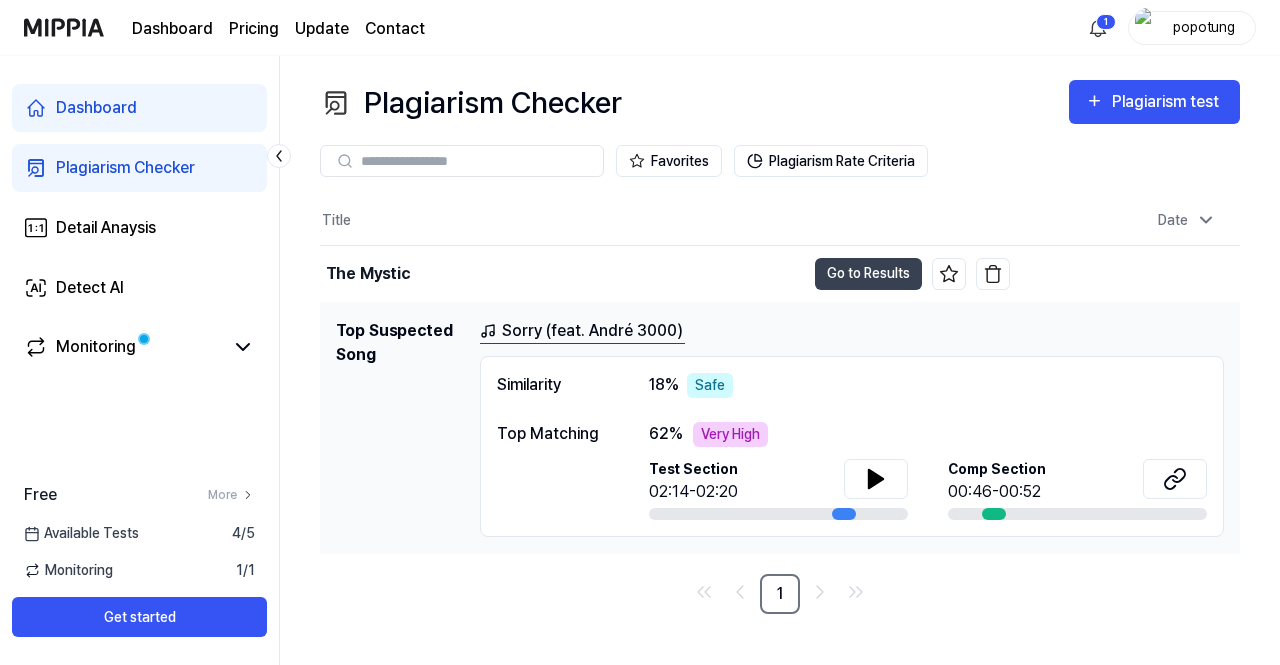 click on "62 %" at bounding box center (666, 434) 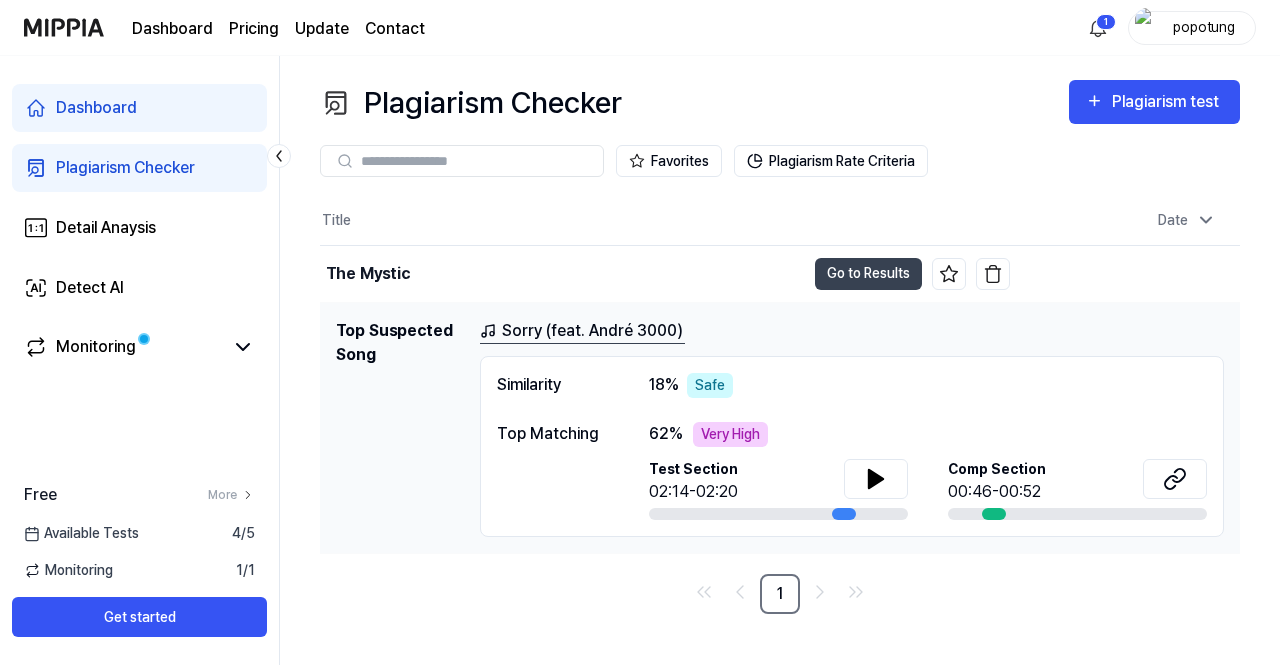 drag, startPoint x: 884, startPoint y: 481, endPoint x: 906, endPoint y: 542, distance: 64.84597 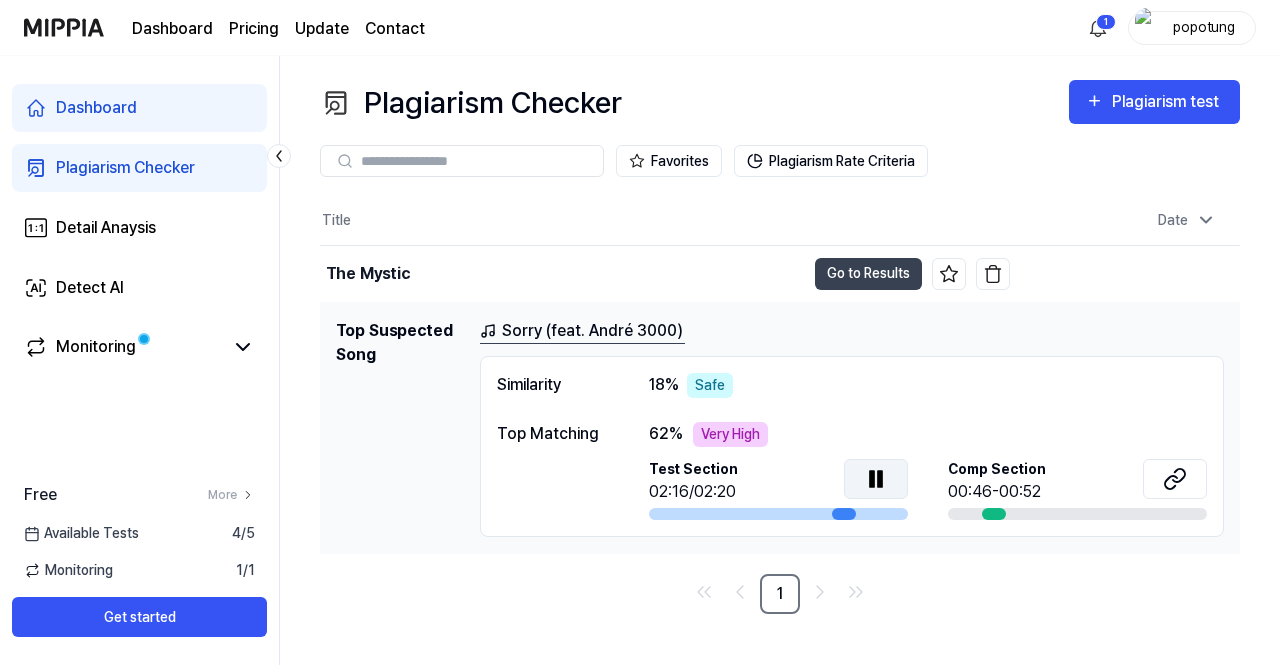 click 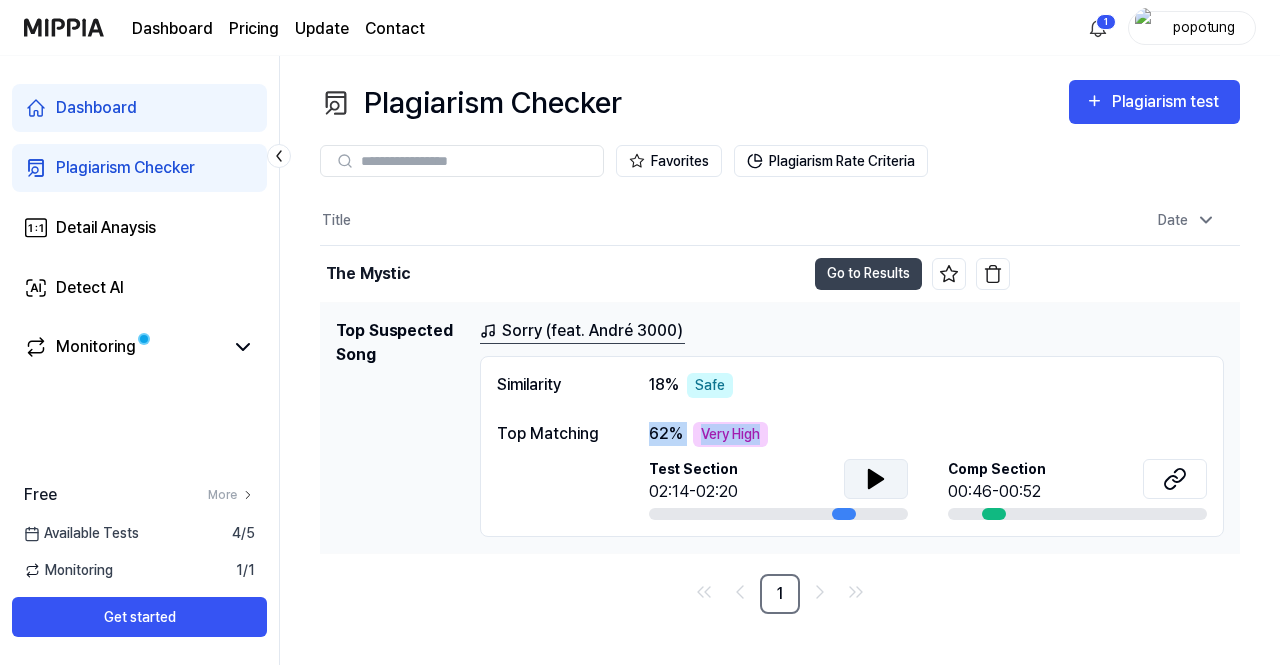 drag, startPoint x: 650, startPoint y: 432, endPoint x: 810, endPoint y: 436, distance: 160.04999 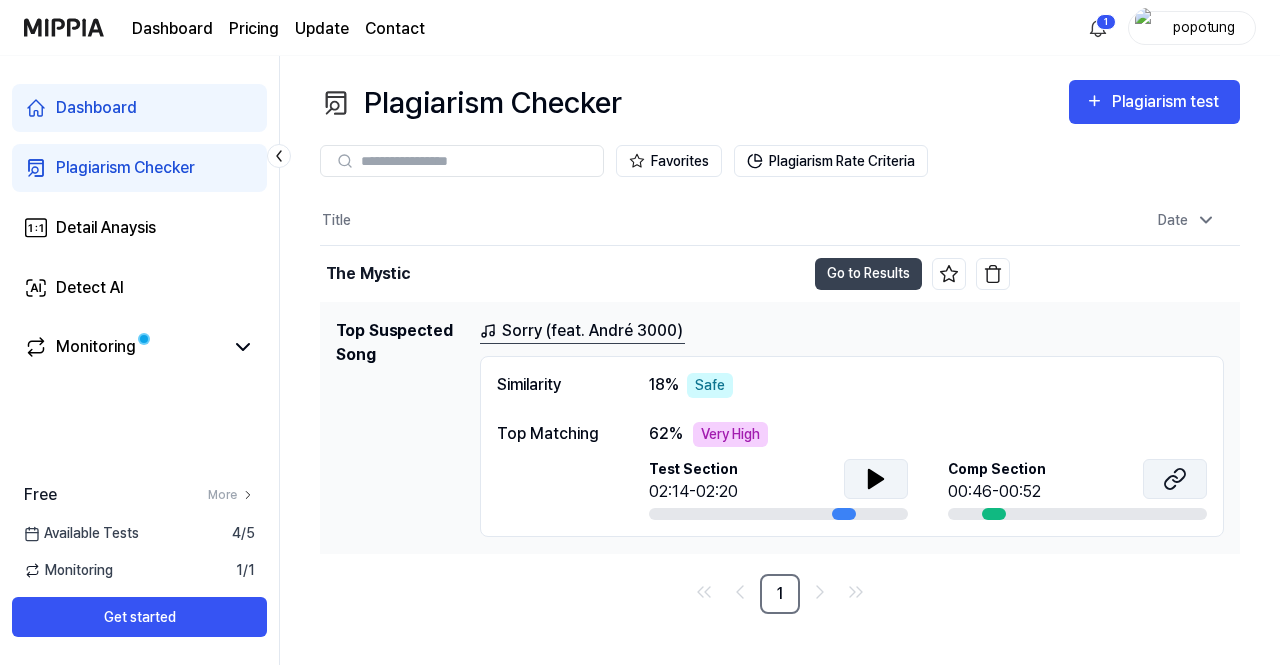 click at bounding box center (1175, 479) 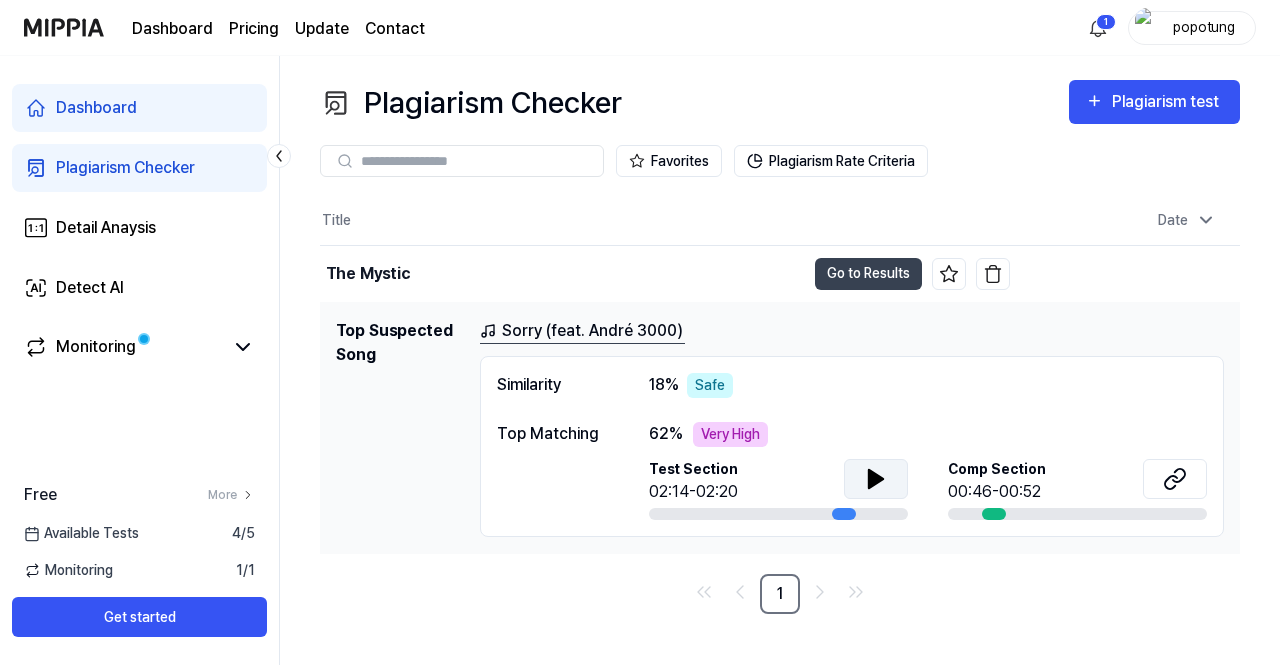 click 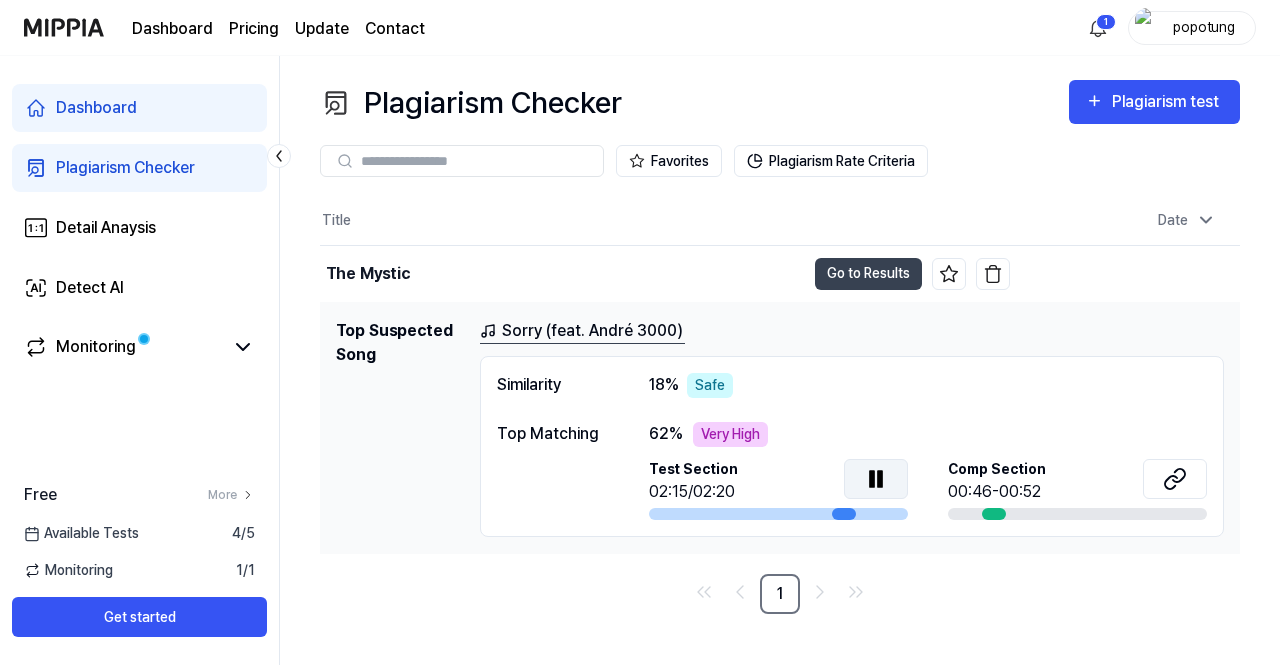 click 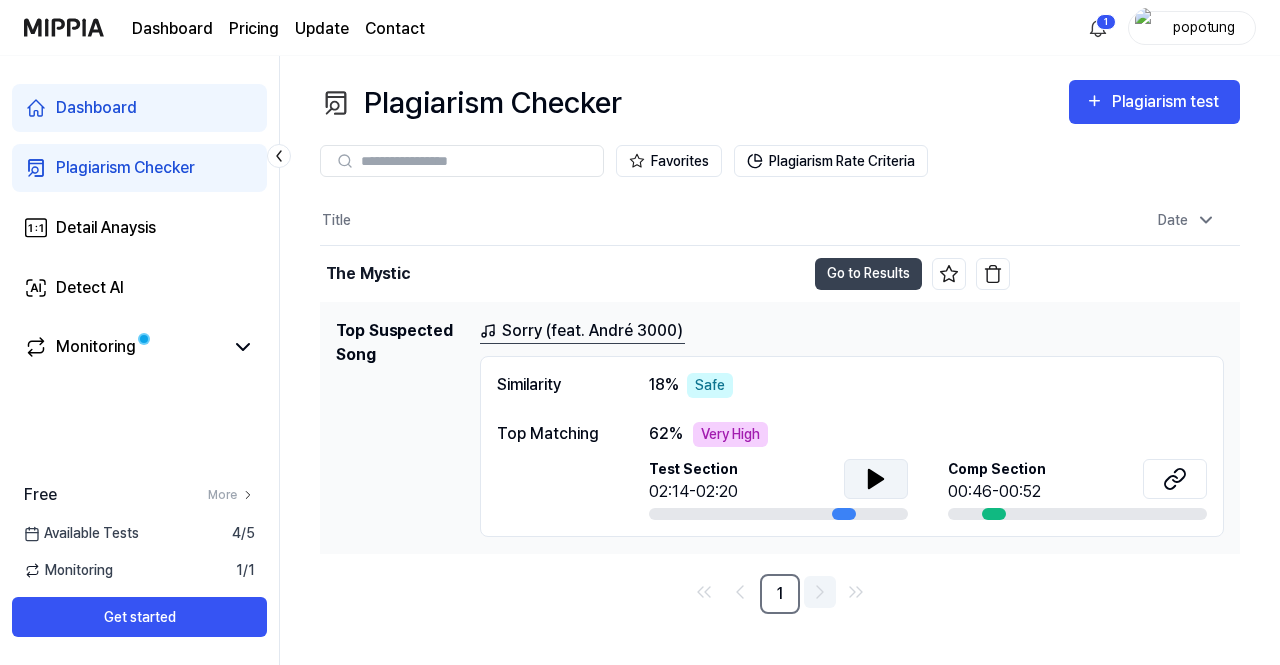 click 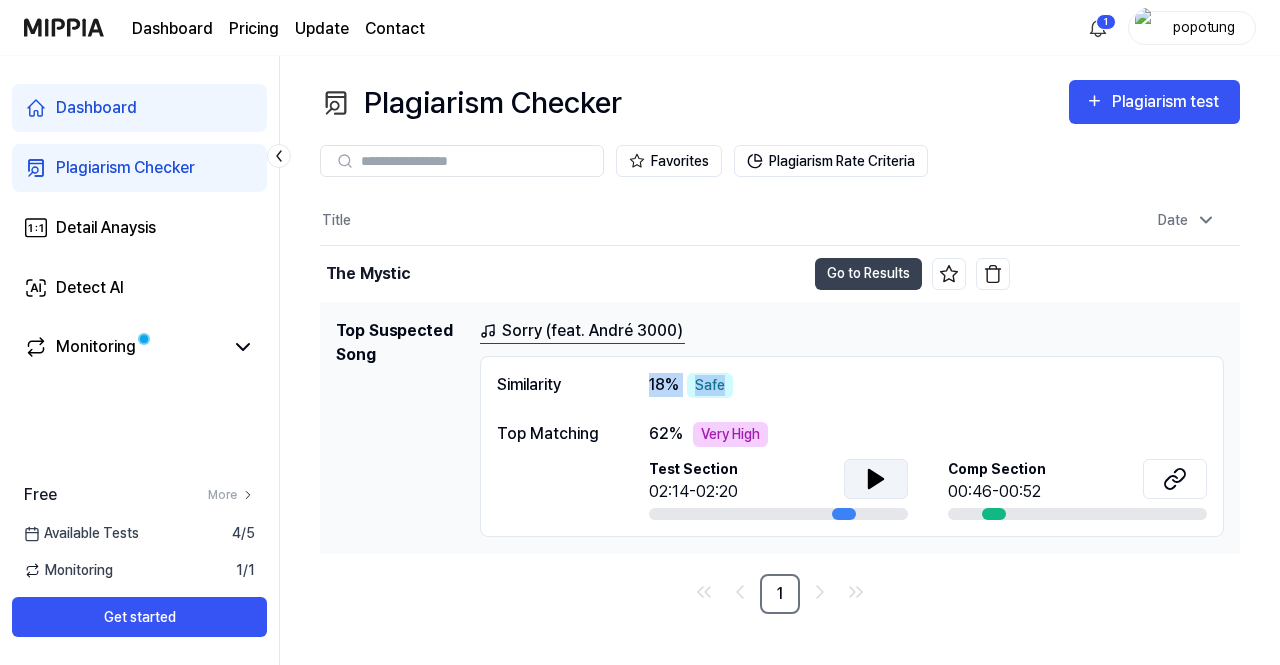 drag, startPoint x: 650, startPoint y: 380, endPoint x: 844, endPoint y: 381, distance: 194.00258 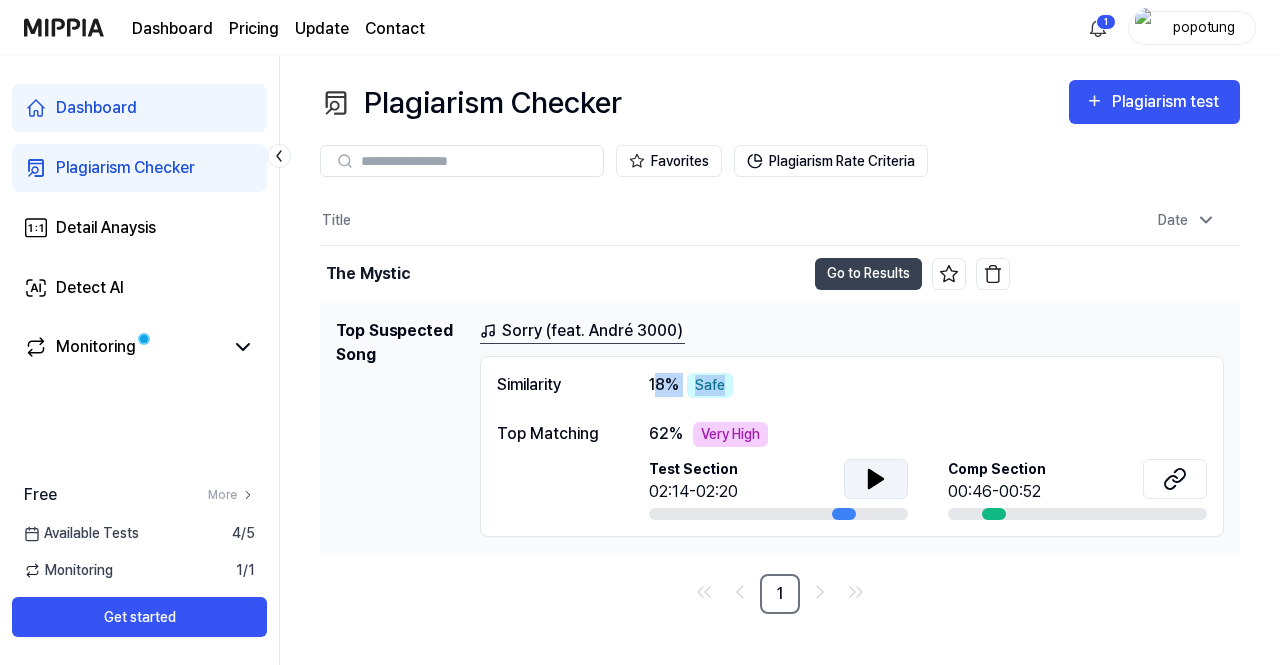 drag, startPoint x: 653, startPoint y: 383, endPoint x: 802, endPoint y: 382, distance: 149.00336 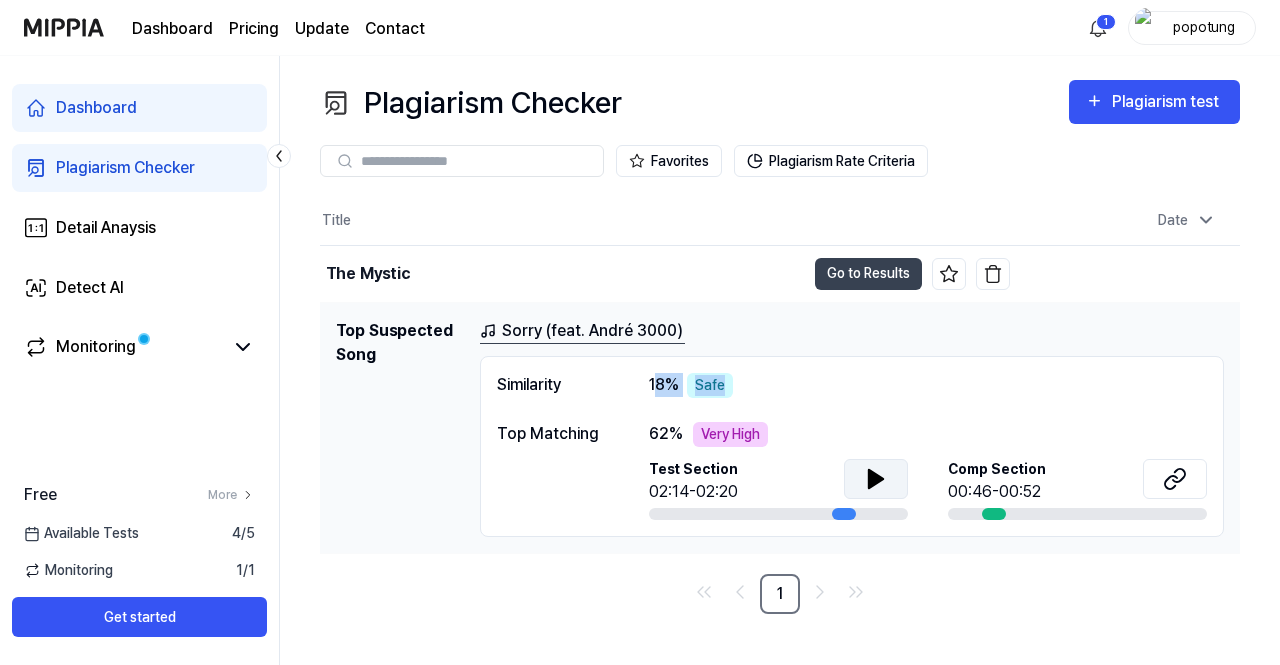click on "Similarity 18 % Safe" at bounding box center [852, 385] 